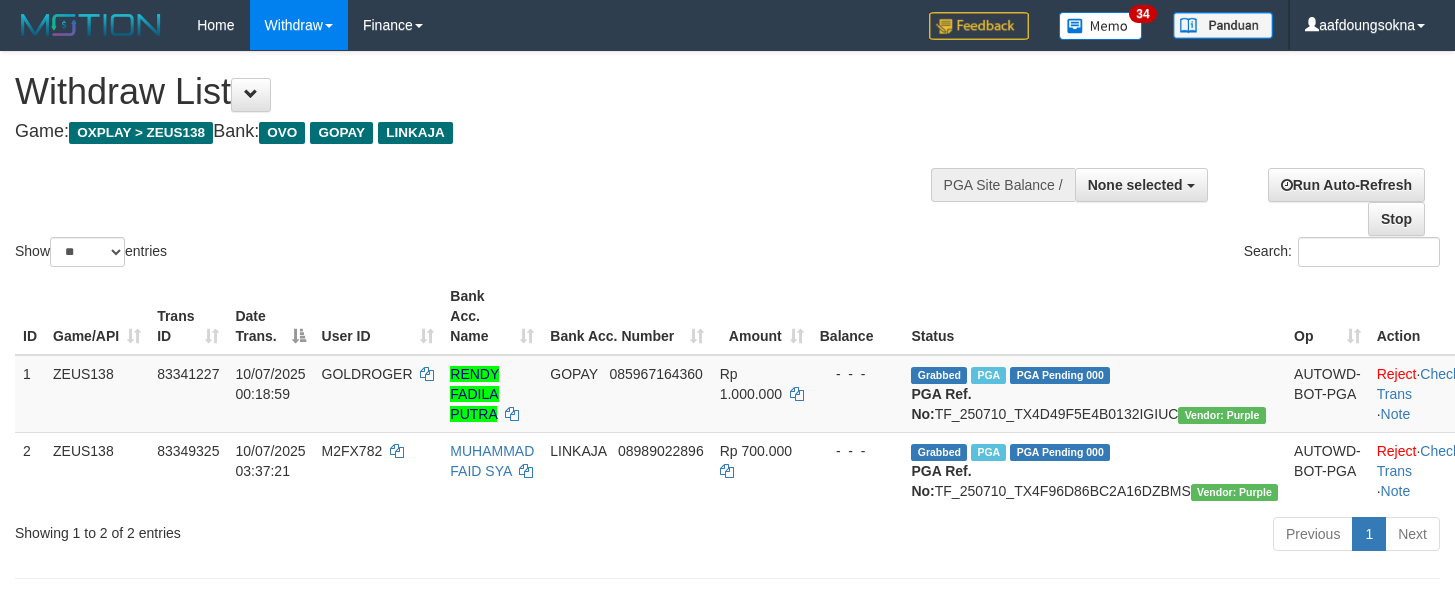 scroll, scrollTop: 62, scrollLeft: 0, axis: vertical 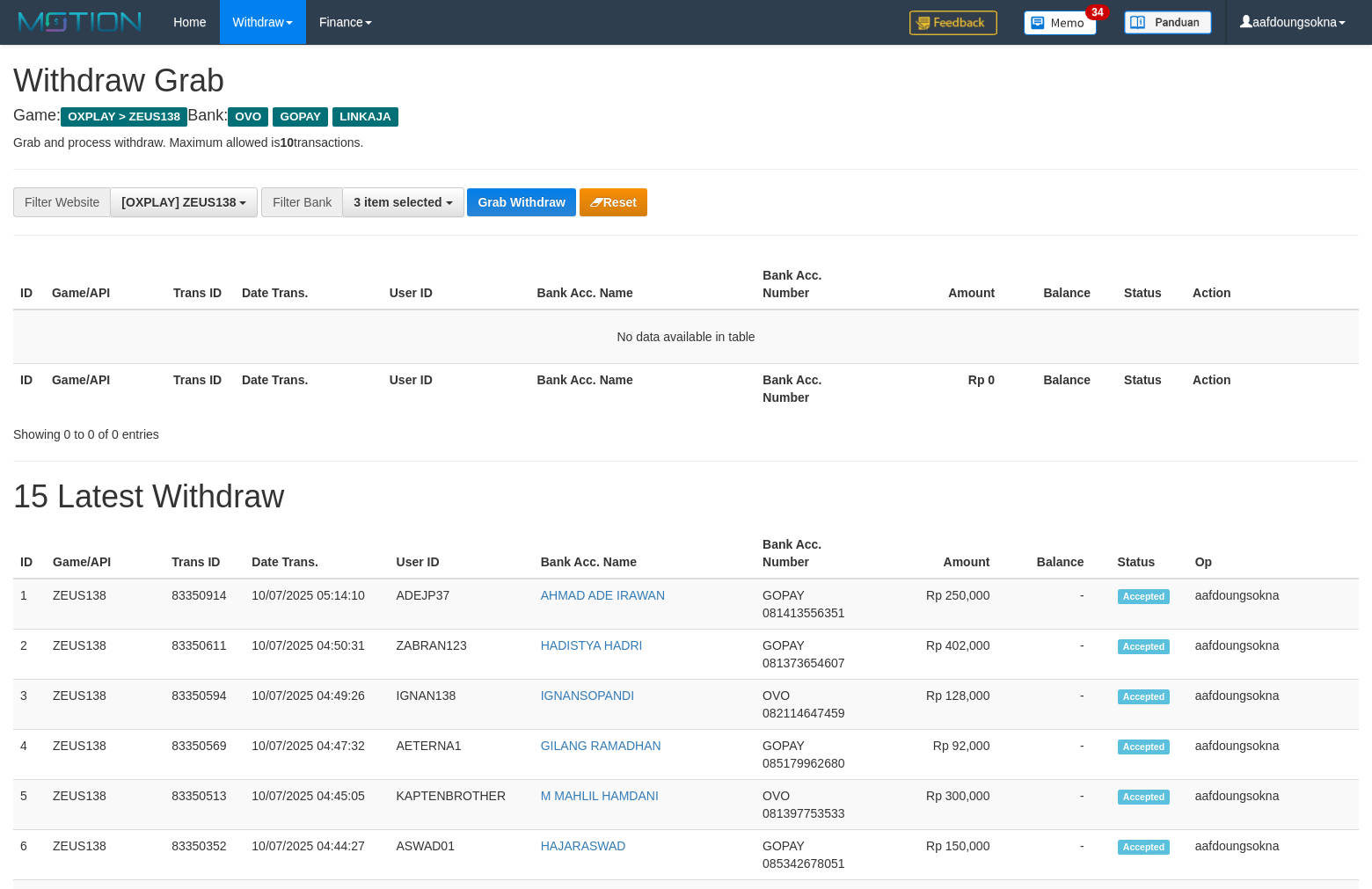 click on "**********" at bounding box center (686, 202) 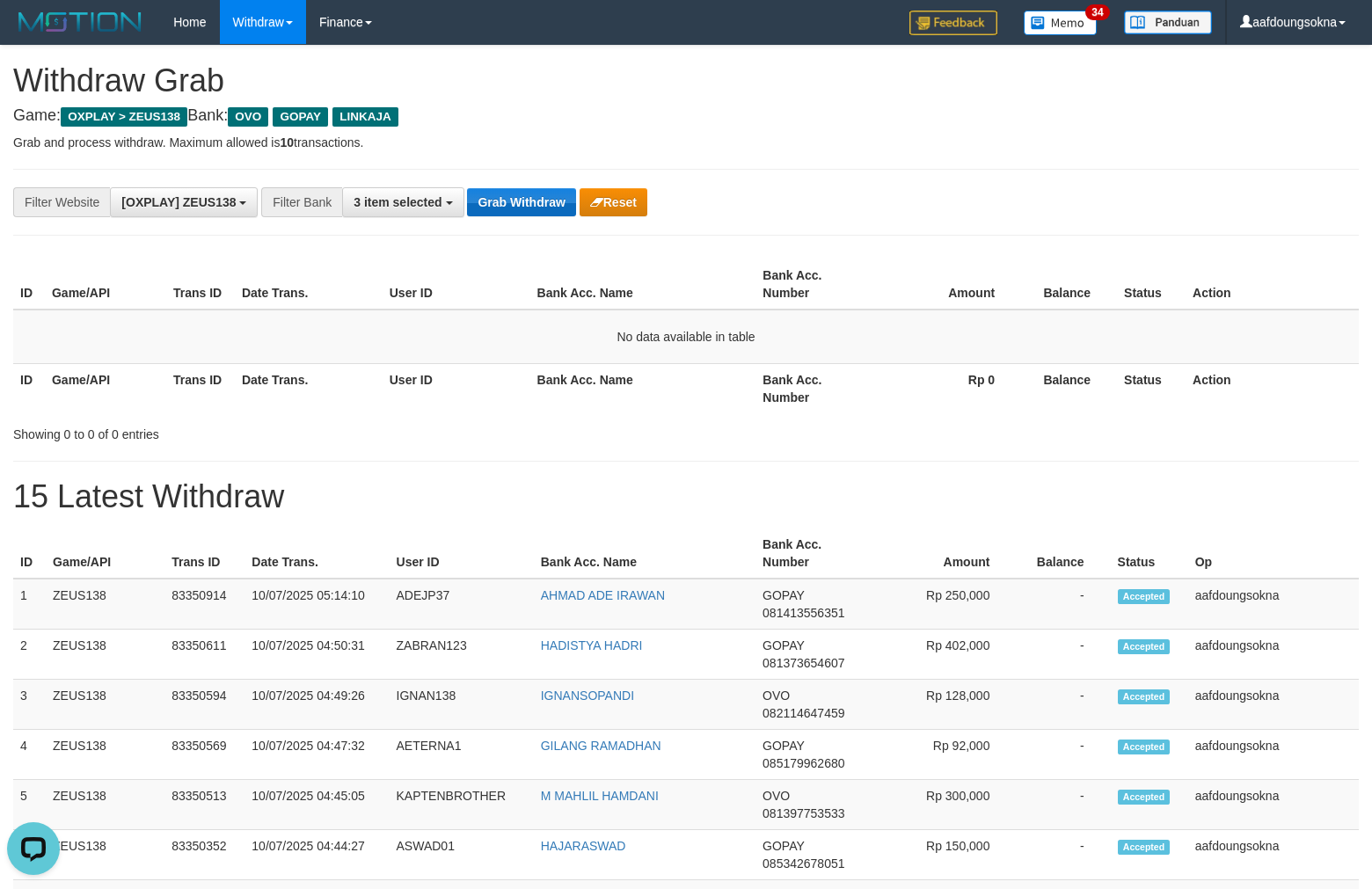 scroll, scrollTop: 0, scrollLeft: 0, axis: both 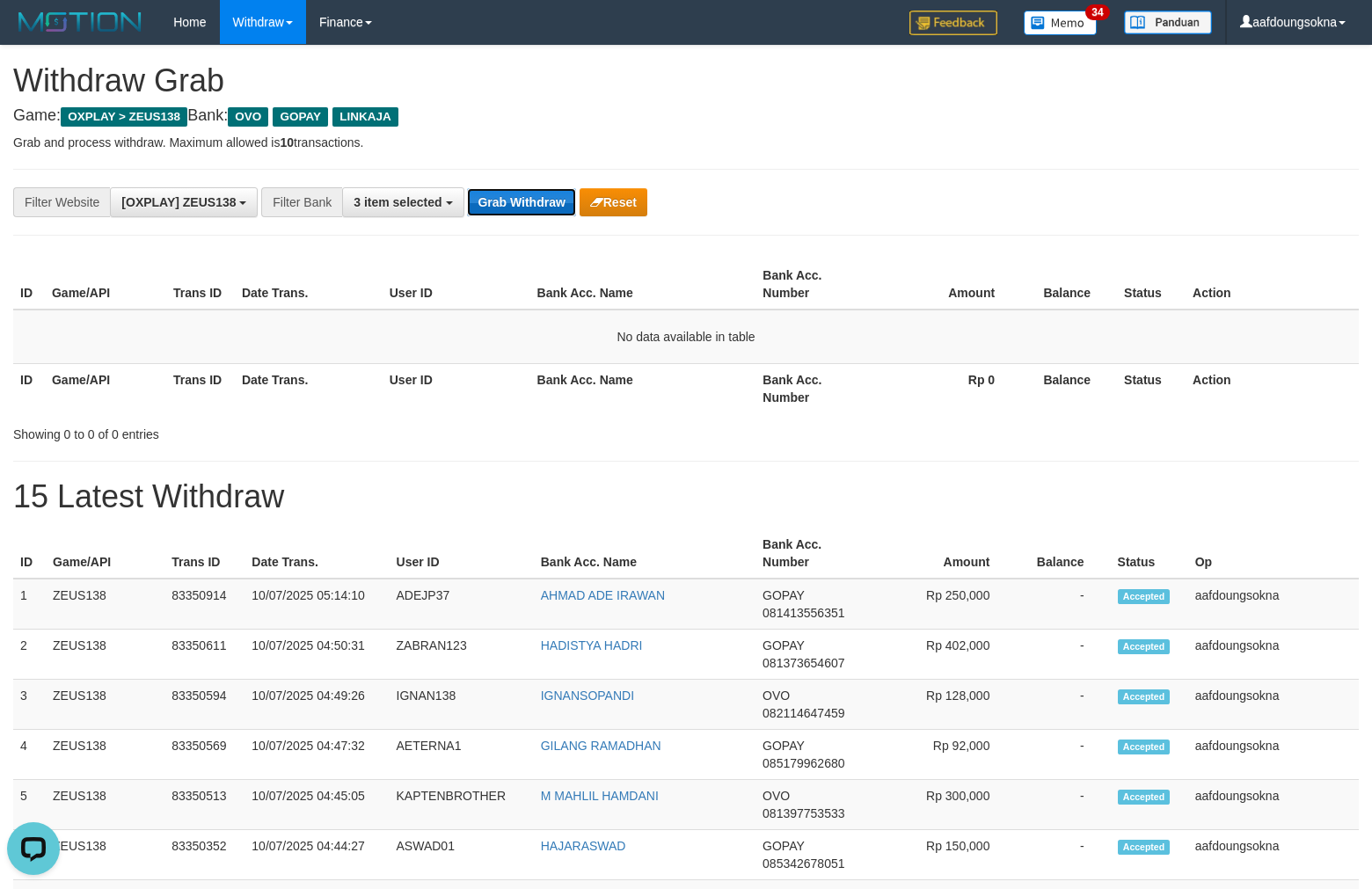 click on "Grab Withdraw" at bounding box center (521, 202) 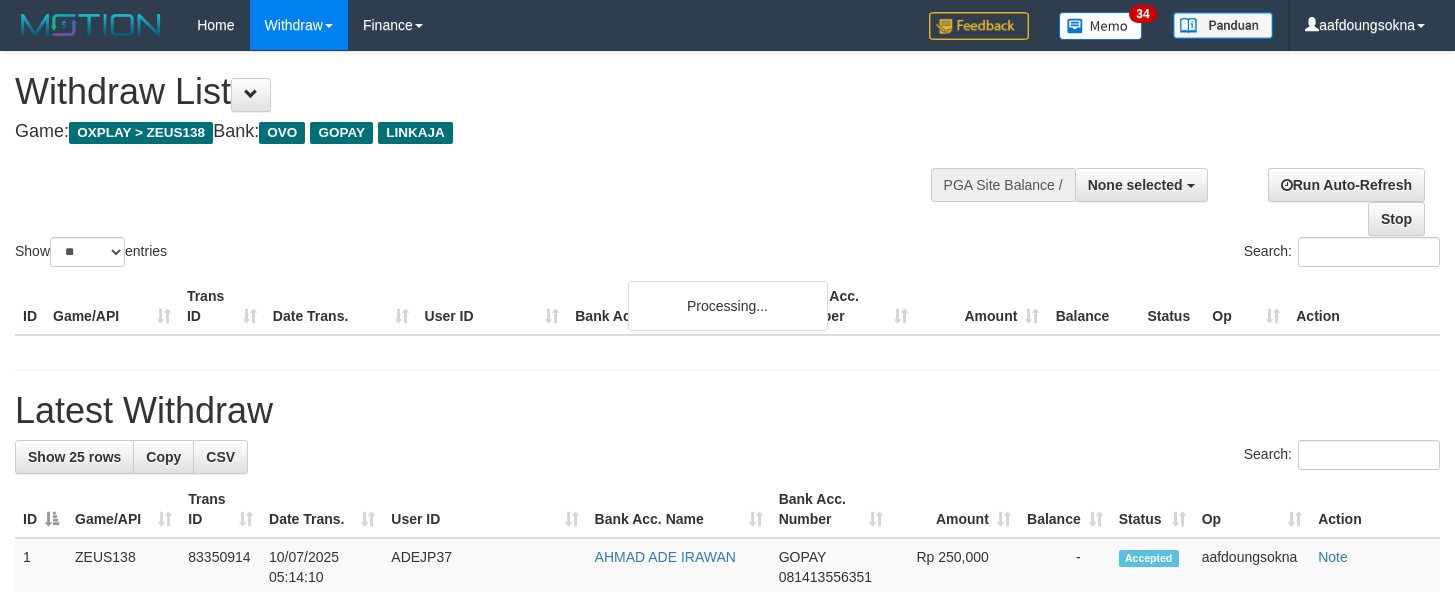 scroll, scrollTop: 62, scrollLeft: 0, axis: vertical 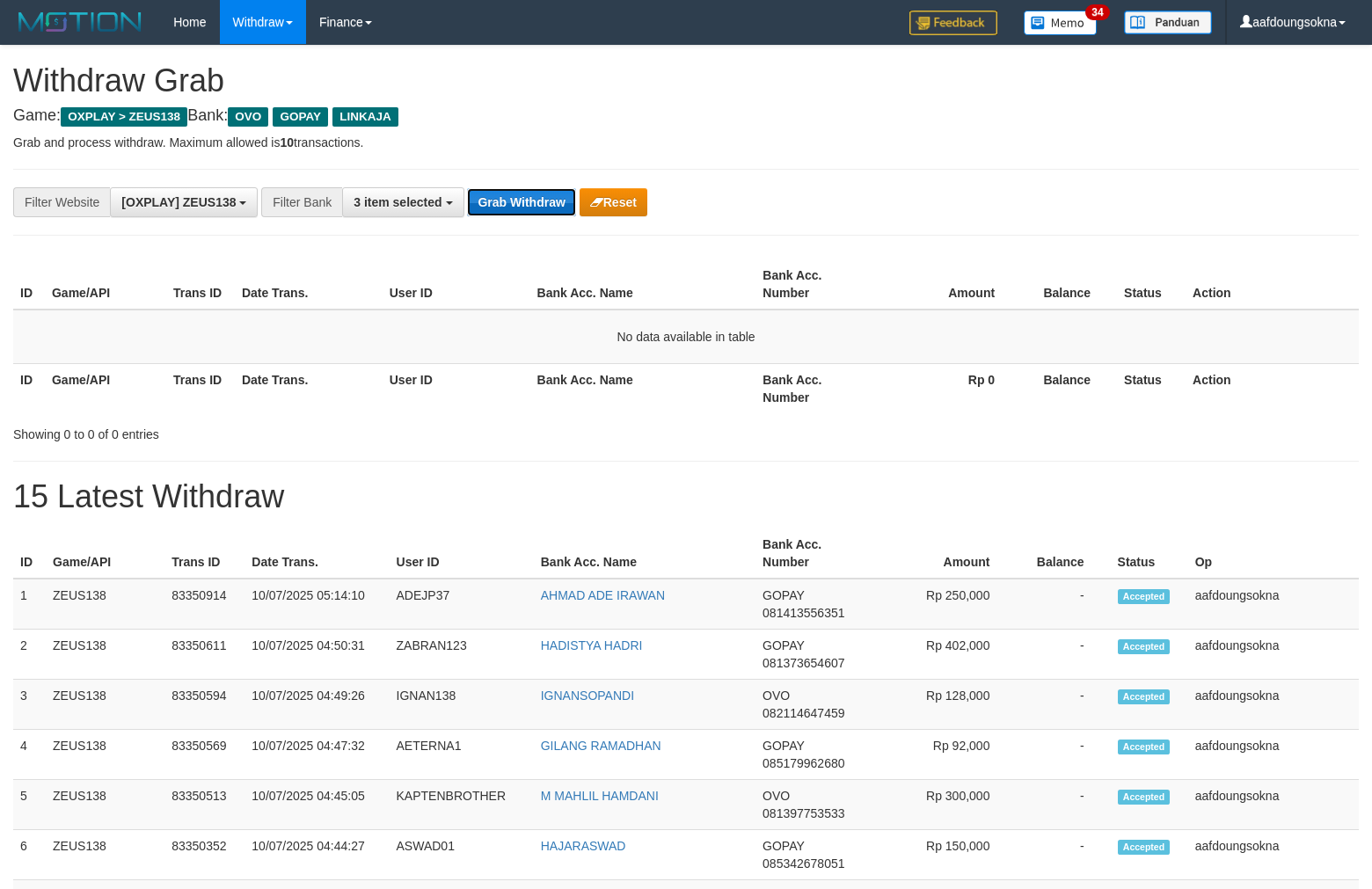 click on "Grab Withdraw" at bounding box center (521, 202) 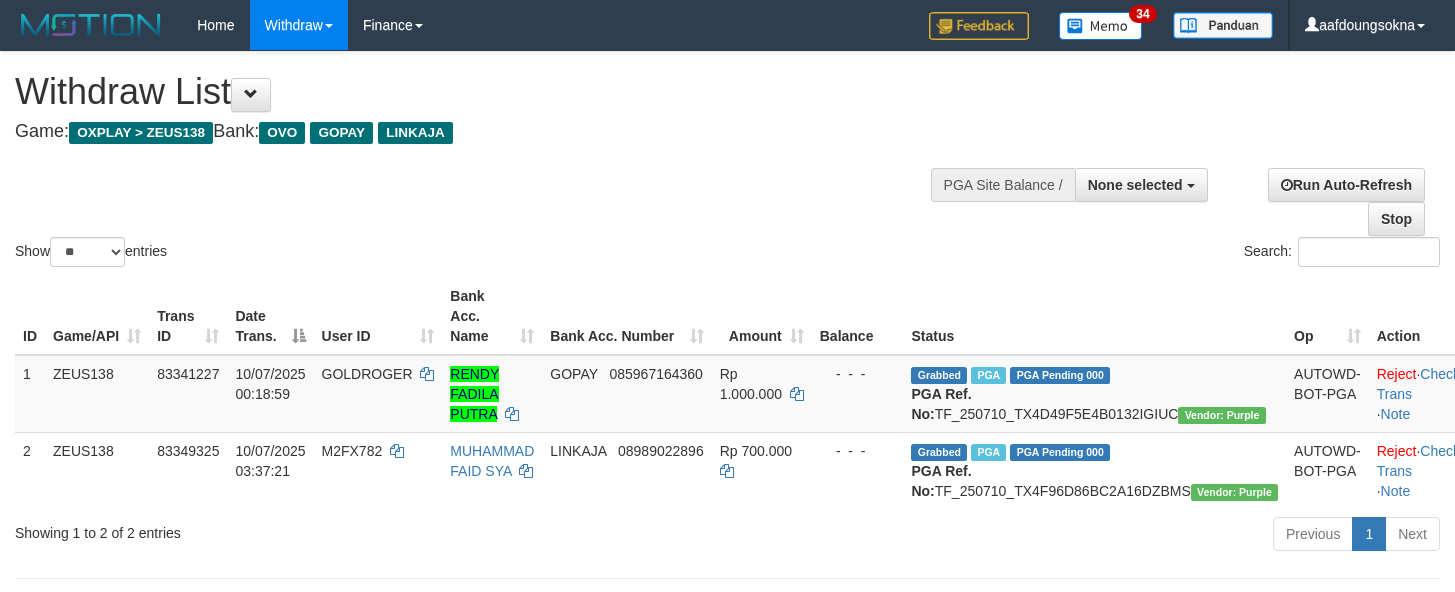 scroll, scrollTop: 62, scrollLeft: 0, axis: vertical 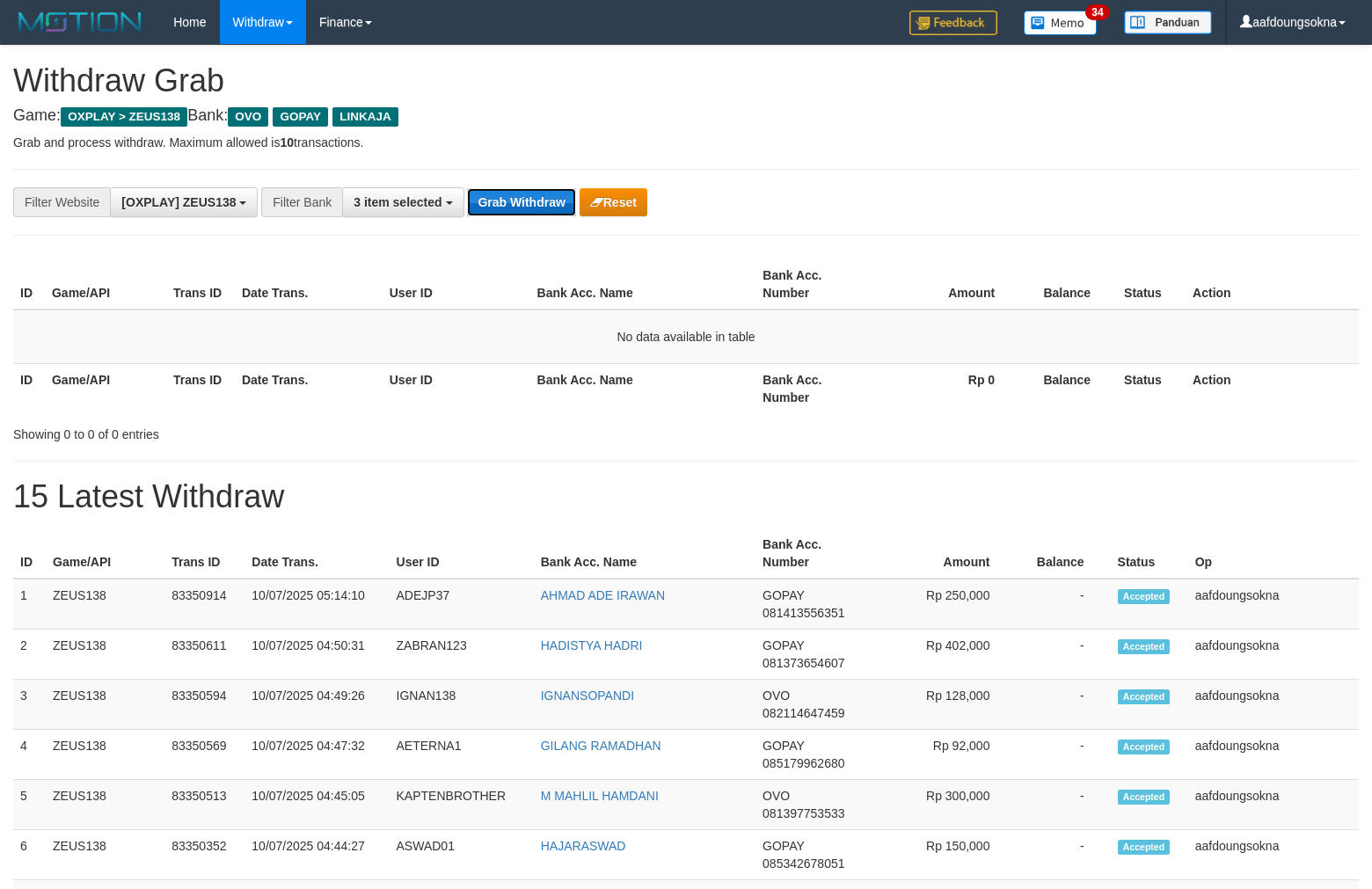 click on "Grab Withdraw" at bounding box center [521, 202] 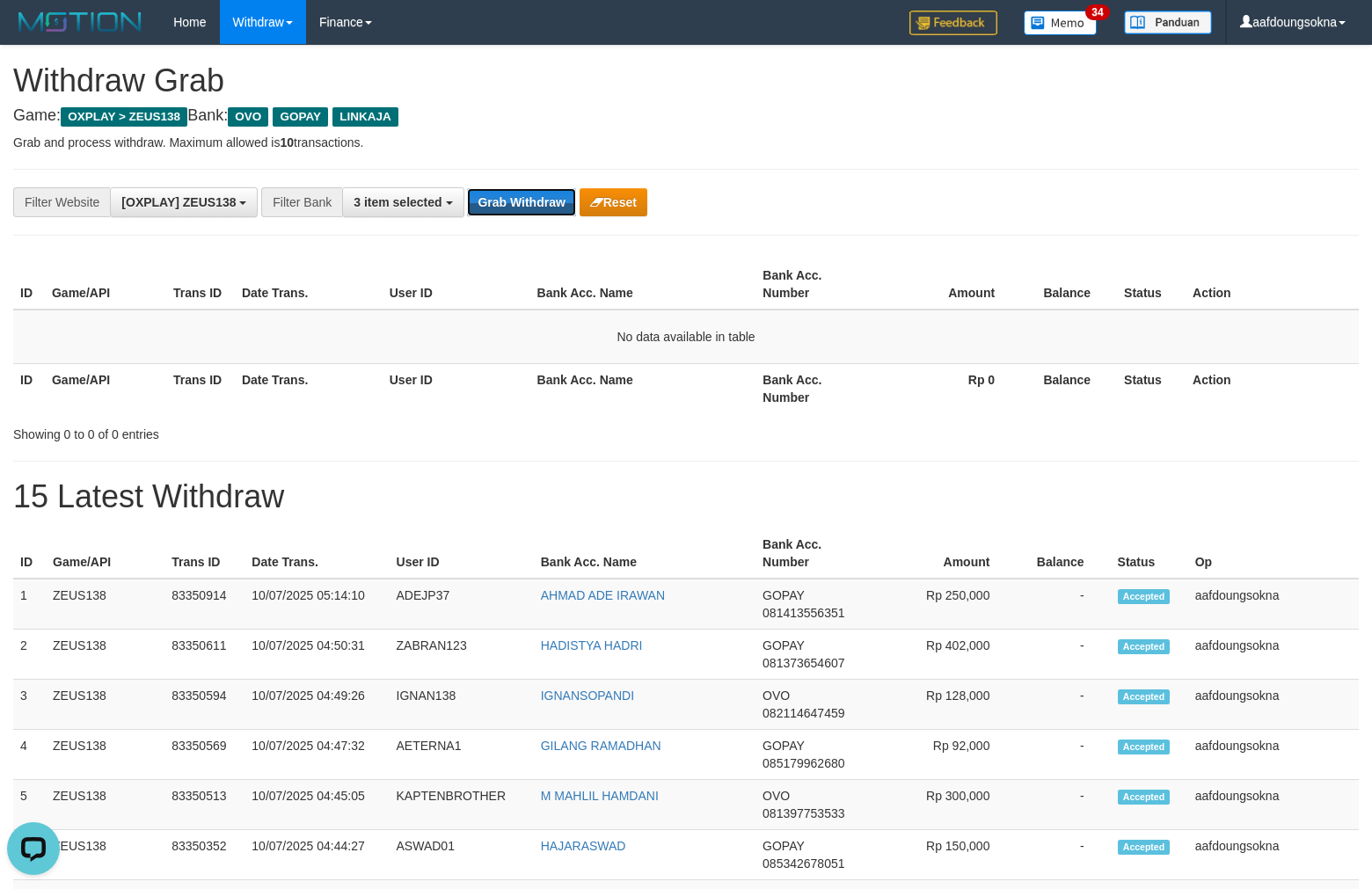 scroll, scrollTop: 0, scrollLeft: 0, axis: both 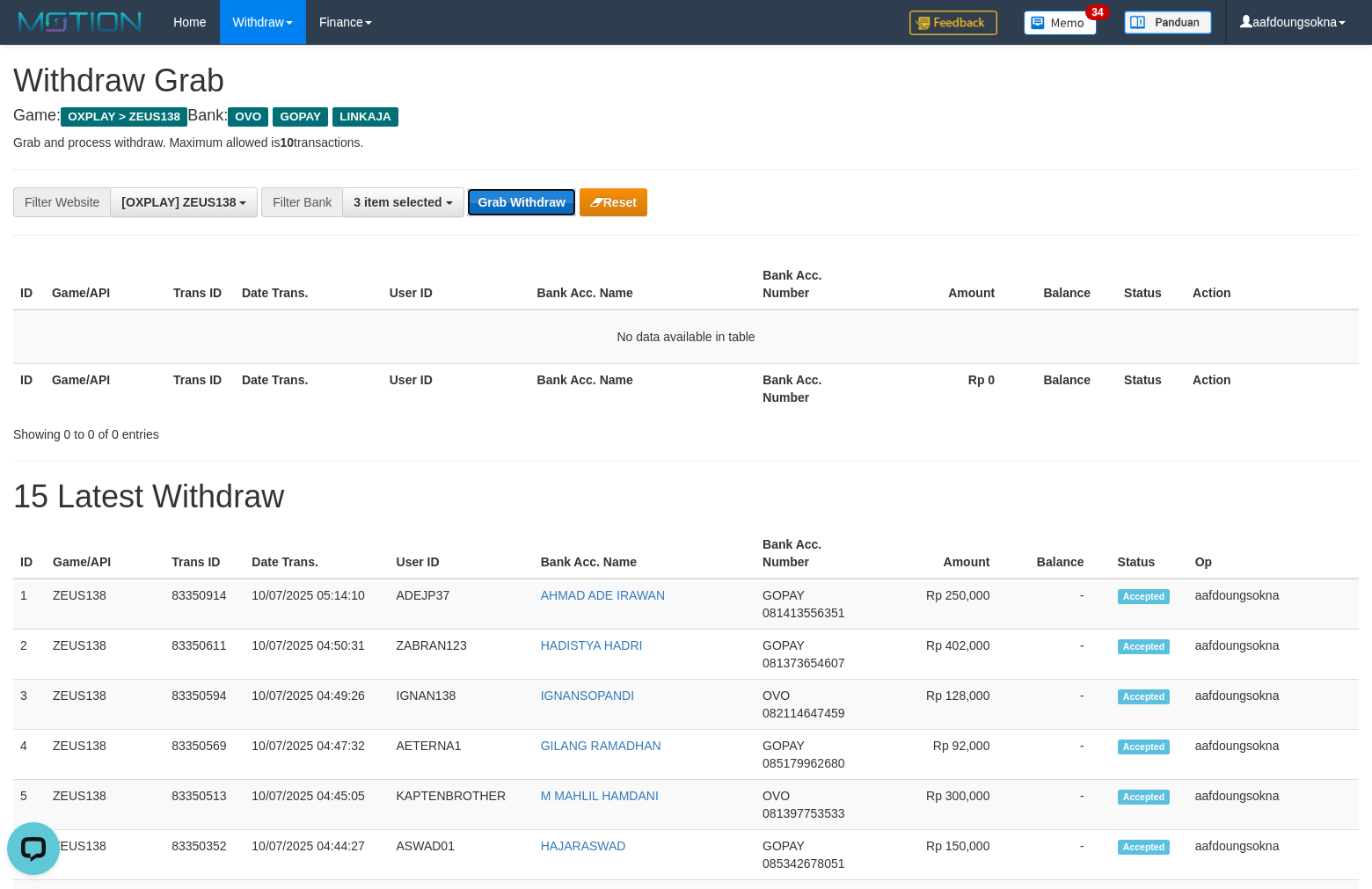 click on "Grab Withdraw" at bounding box center (521, 202) 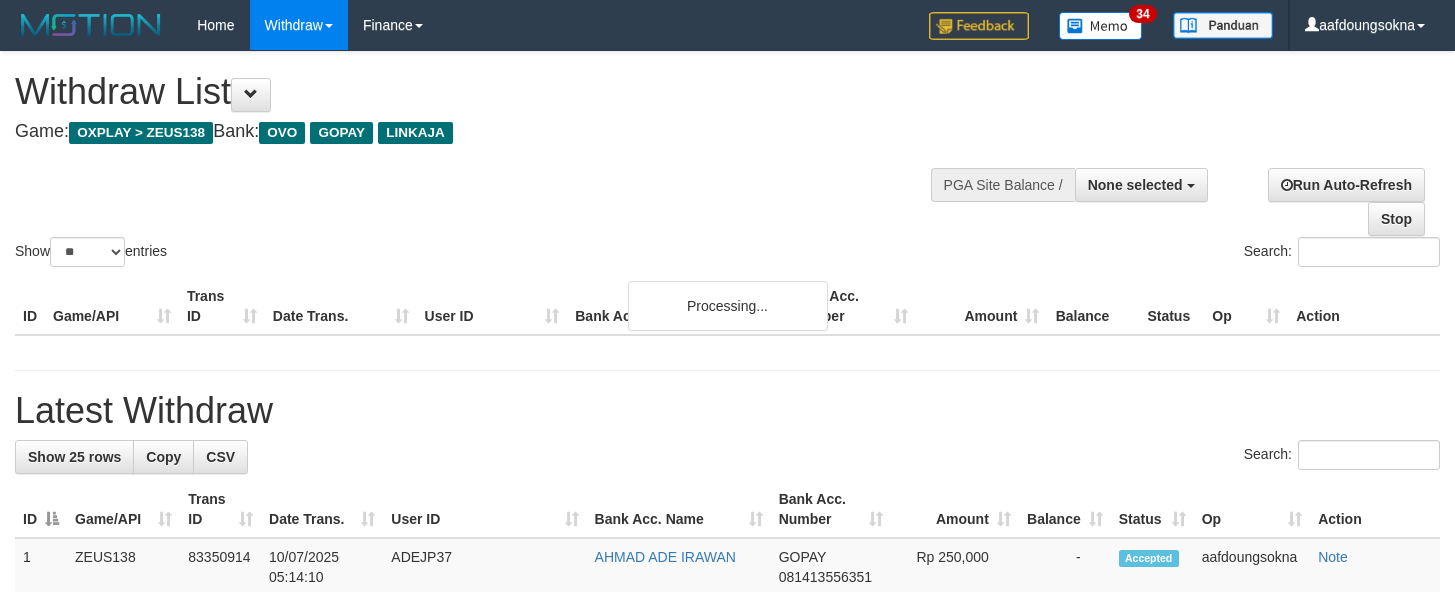scroll, scrollTop: 62, scrollLeft: 0, axis: vertical 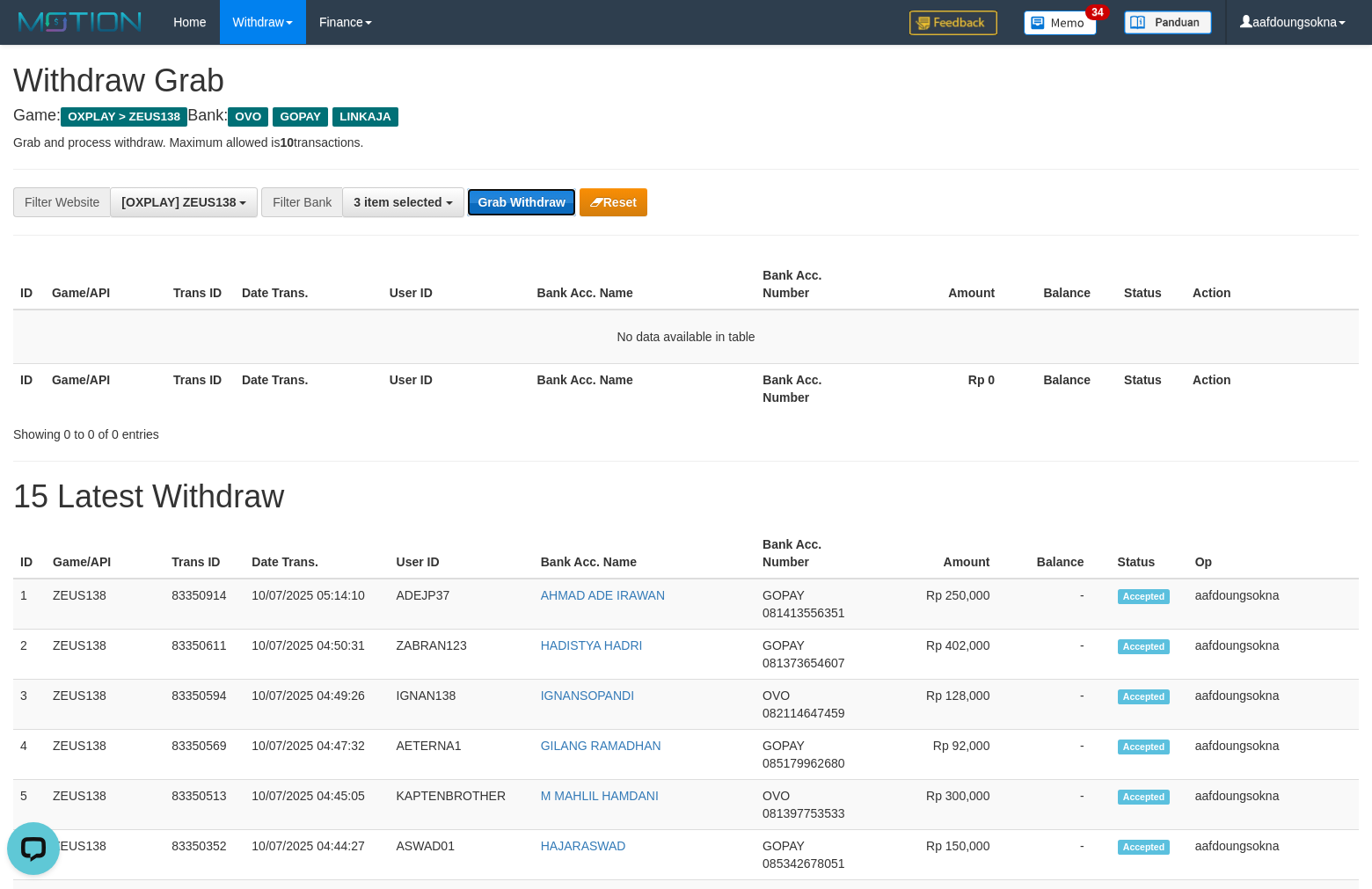 click on "Grab Withdraw" at bounding box center [521, 202] 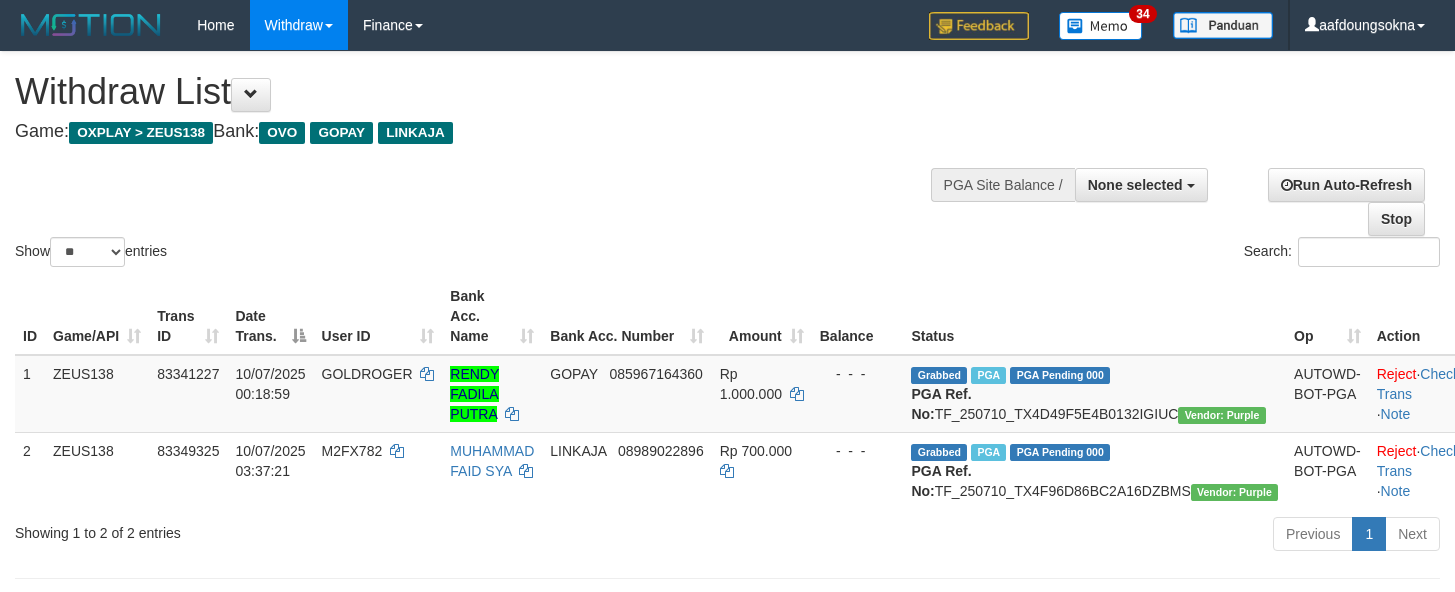 scroll, scrollTop: 62, scrollLeft: 0, axis: vertical 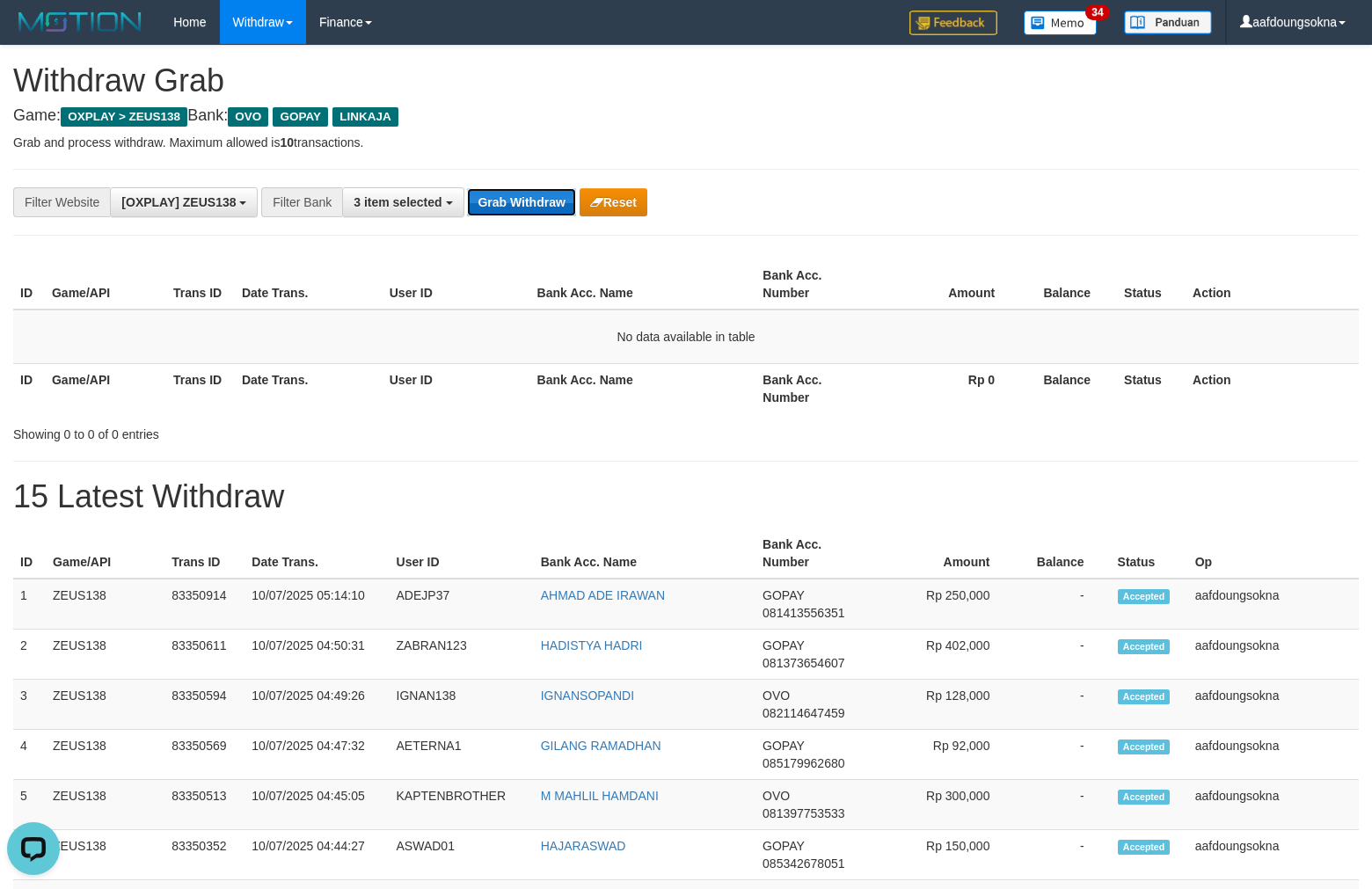click on "Grab Withdraw" at bounding box center [521, 202] 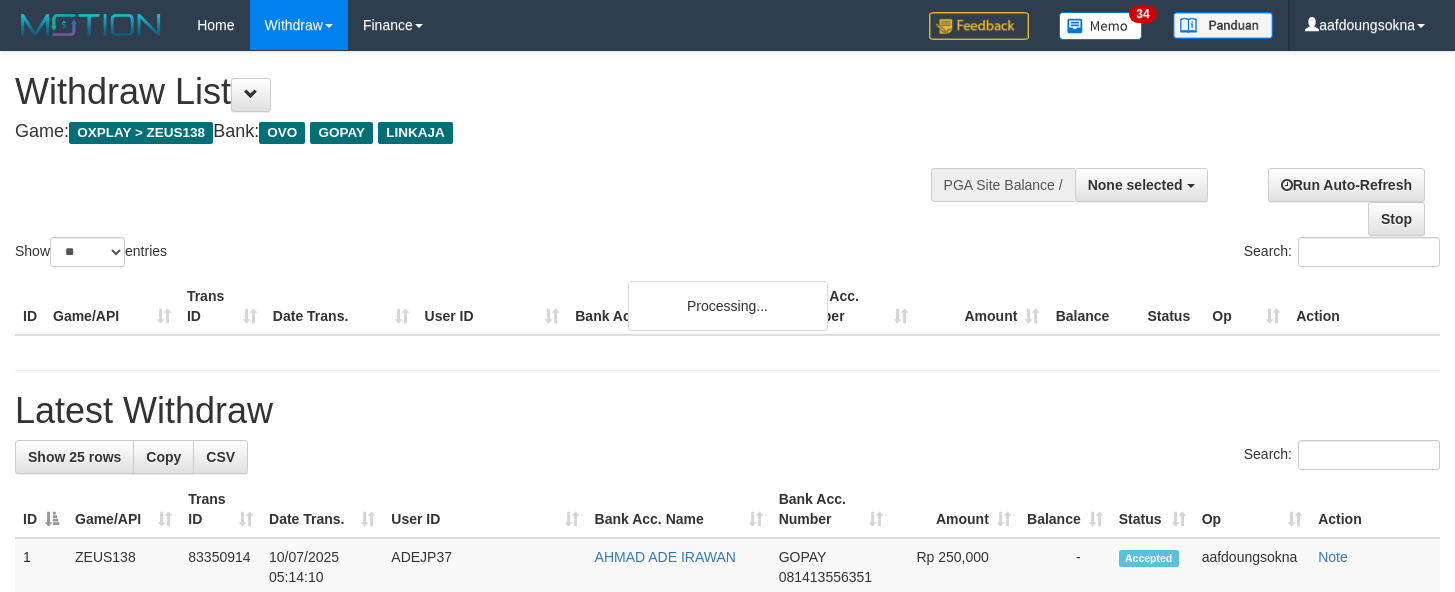 scroll, scrollTop: 62, scrollLeft: 0, axis: vertical 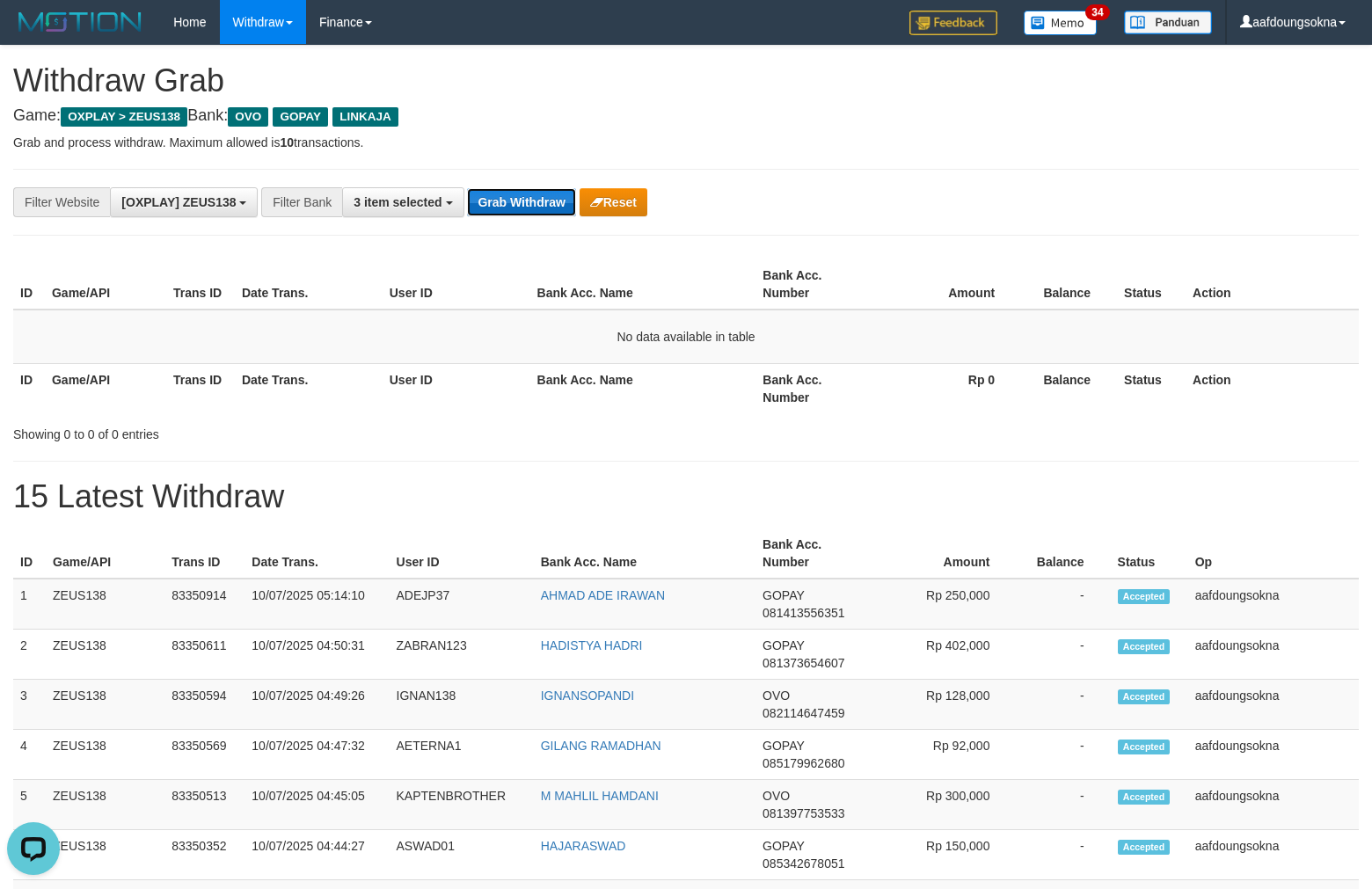 click on "Grab Withdraw" at bounding box center [521, 202] 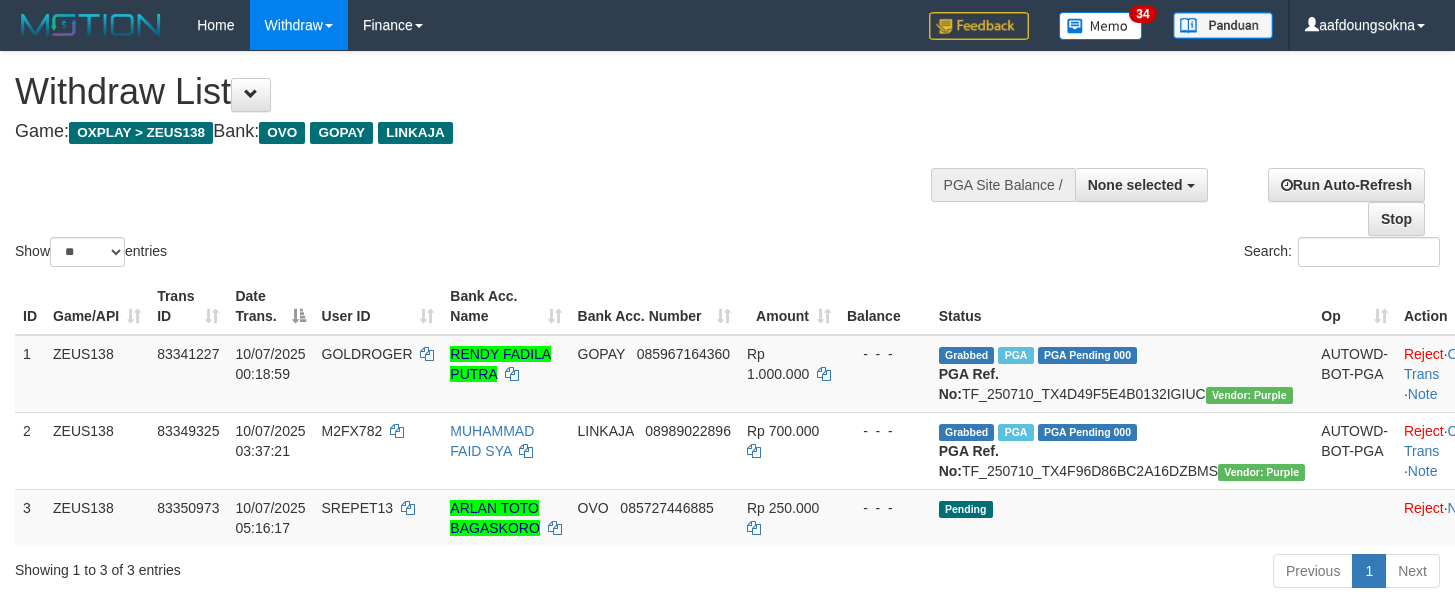 scroll, scrollTop: 62, scrollLeft: 0, axis: vertical 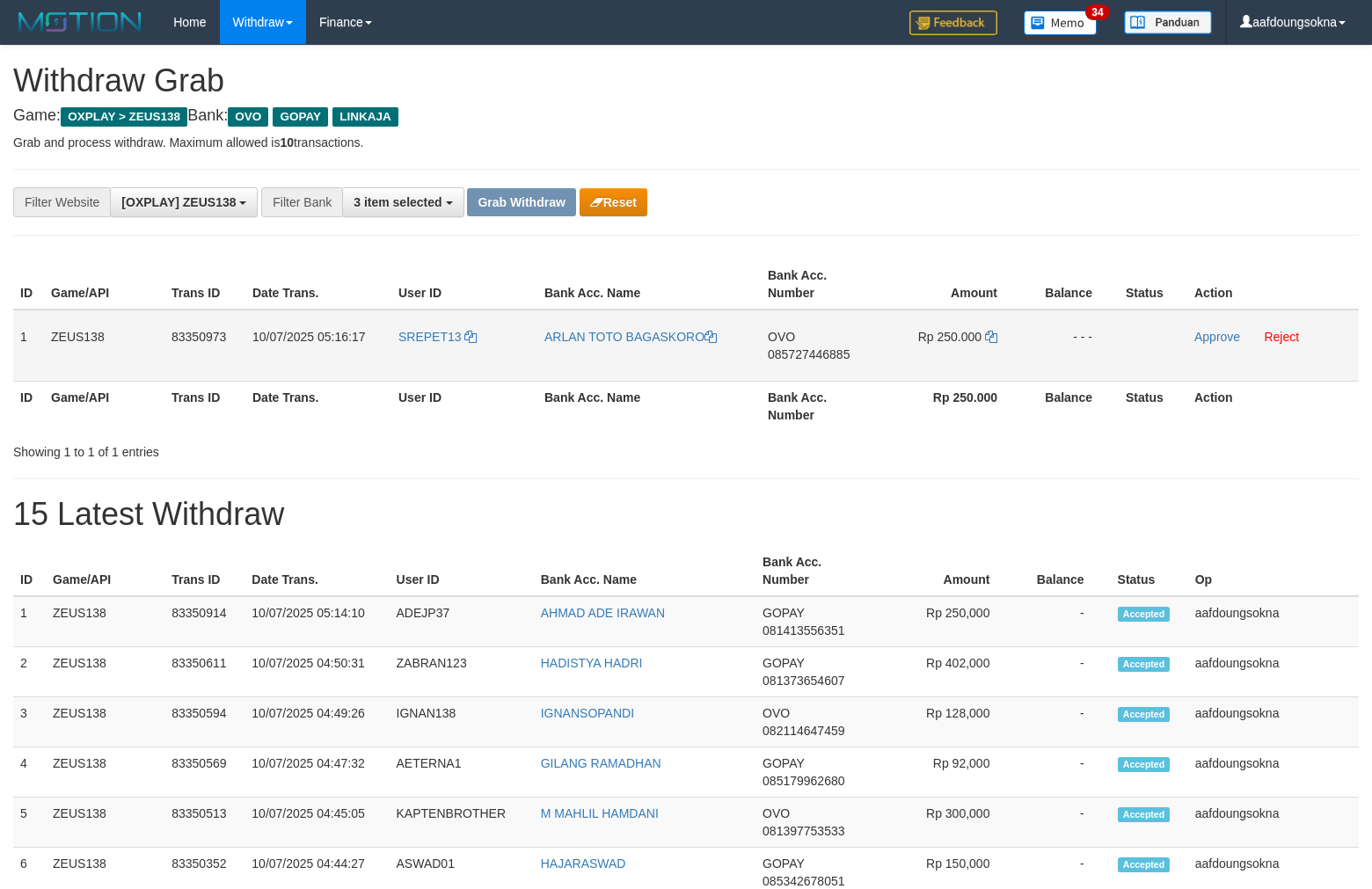 drag, startPoint x: 0, startPoint y: 0, endPoint x: 472, endPoint y: 348, distance: 586.41964 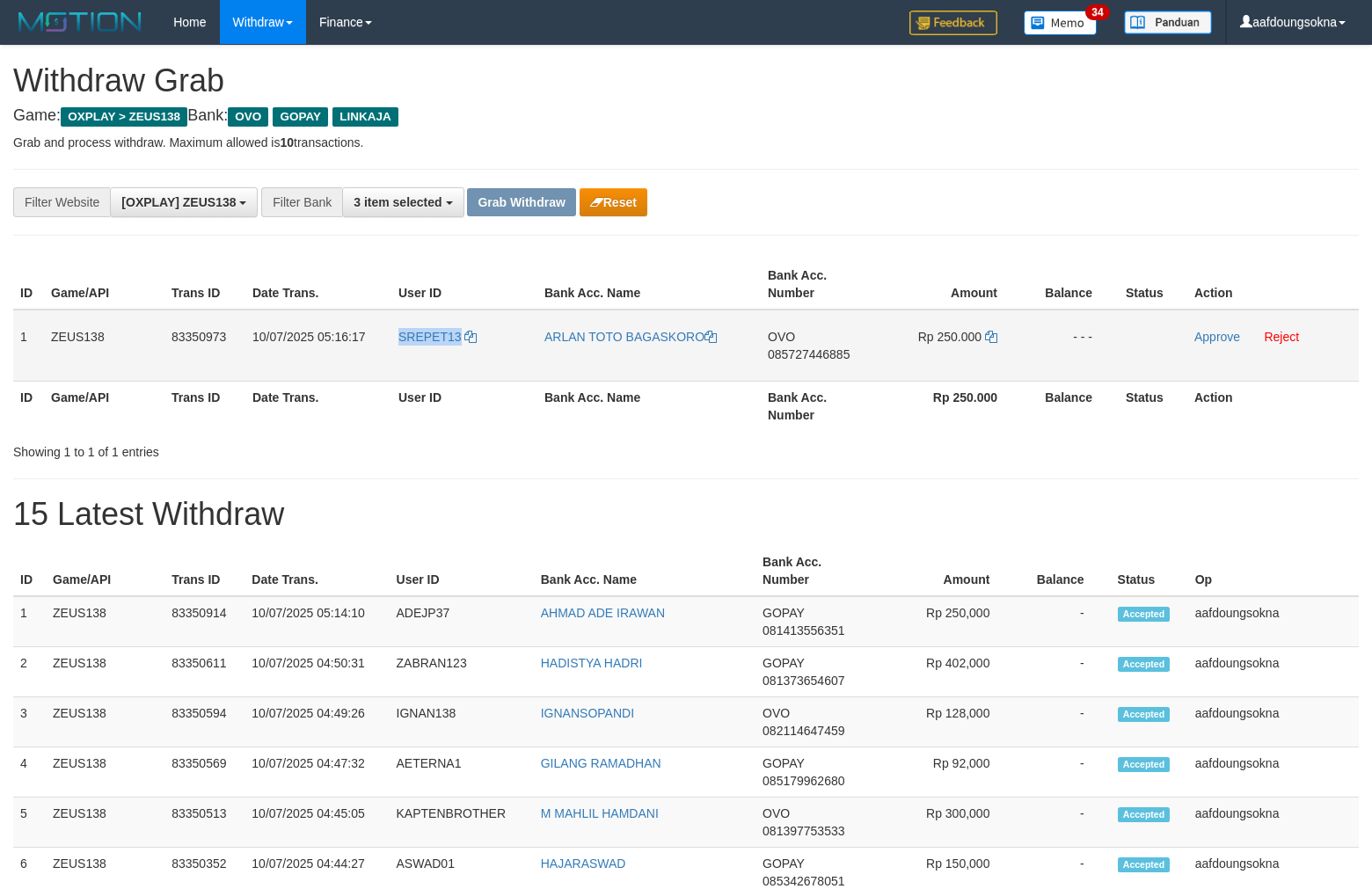 copy on "SREPET13" 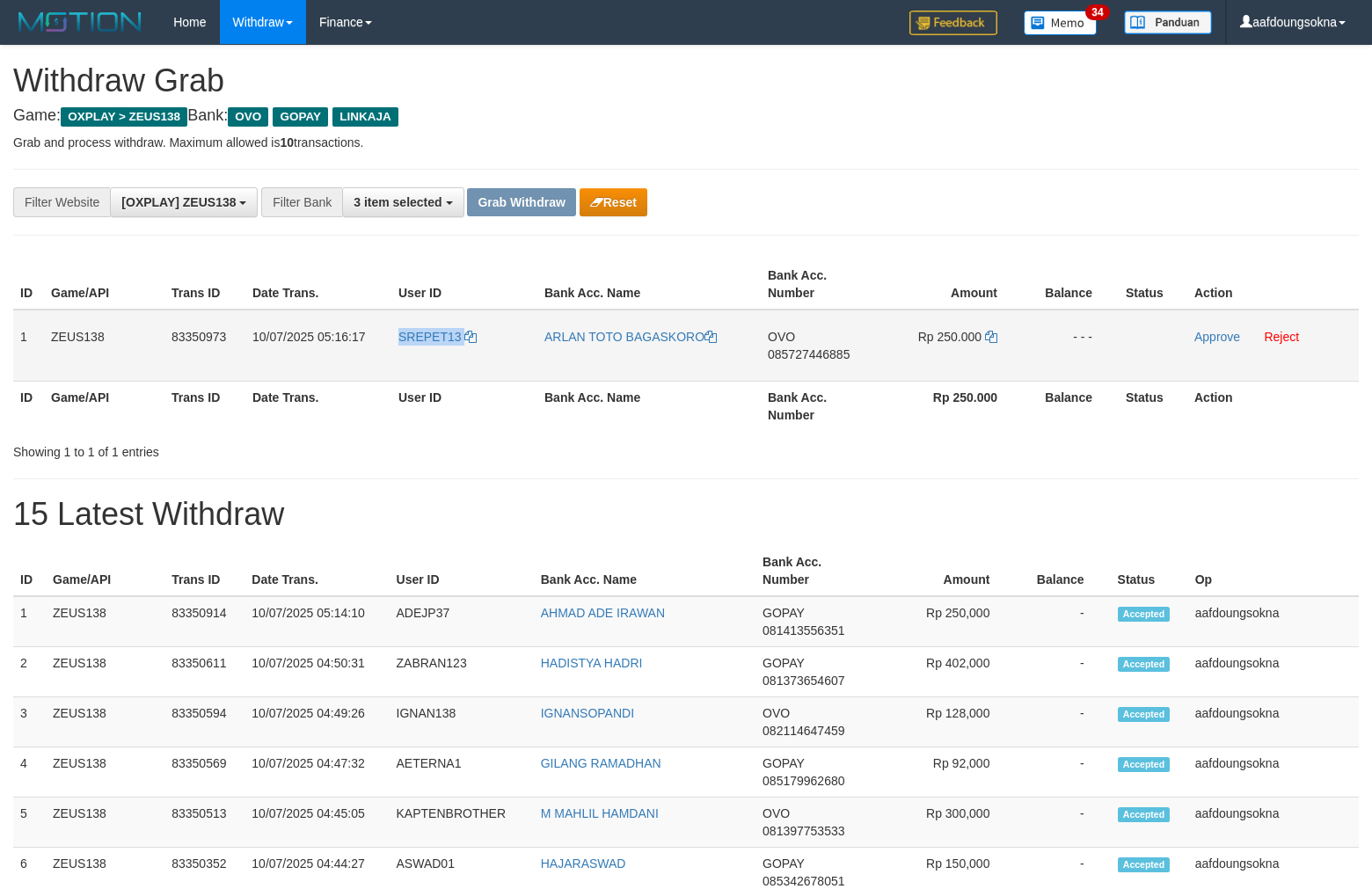 copy on "SREPET13" 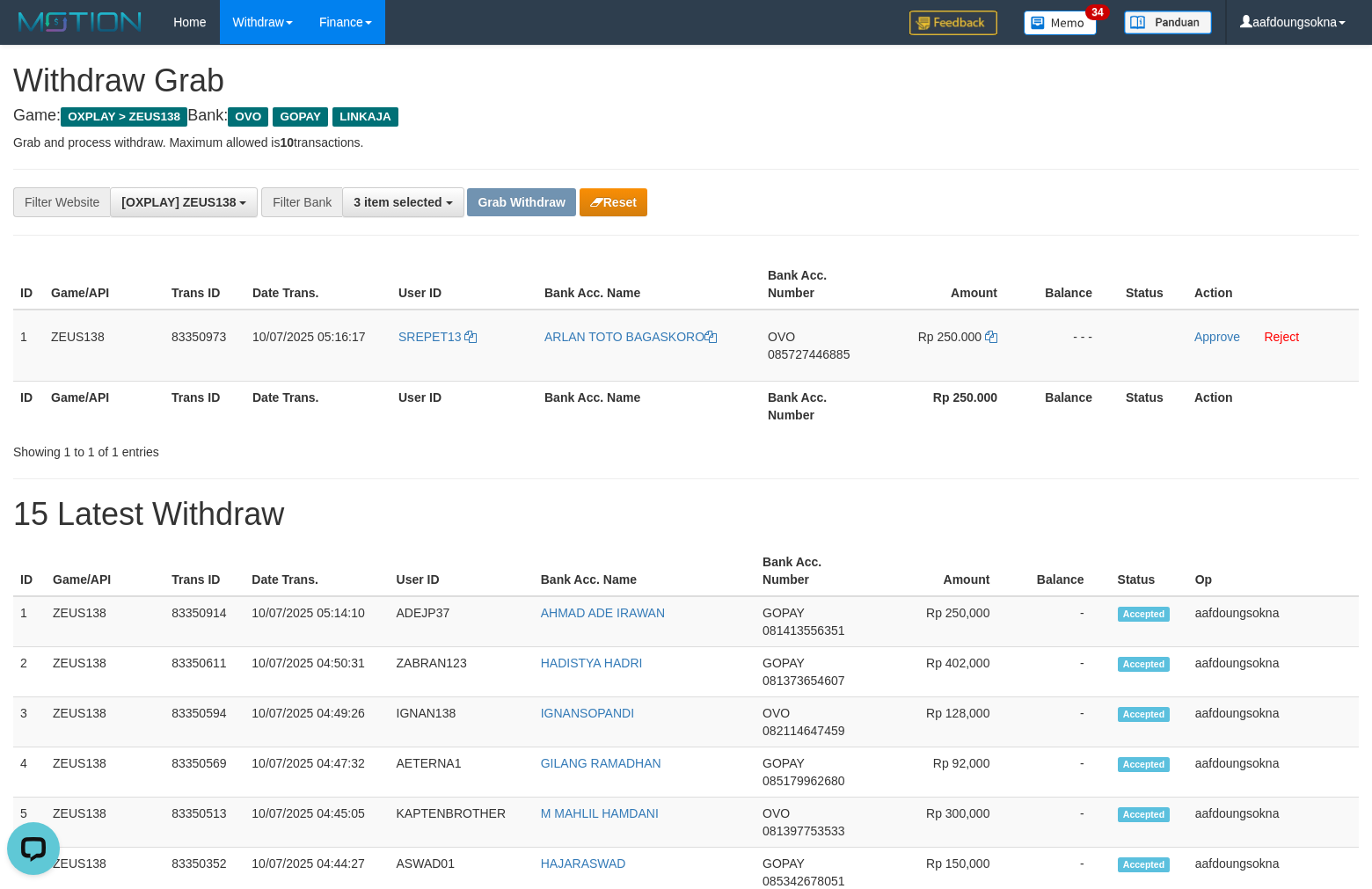 scroll, scrollTop: 0, scrollLeft: 0, axis: both 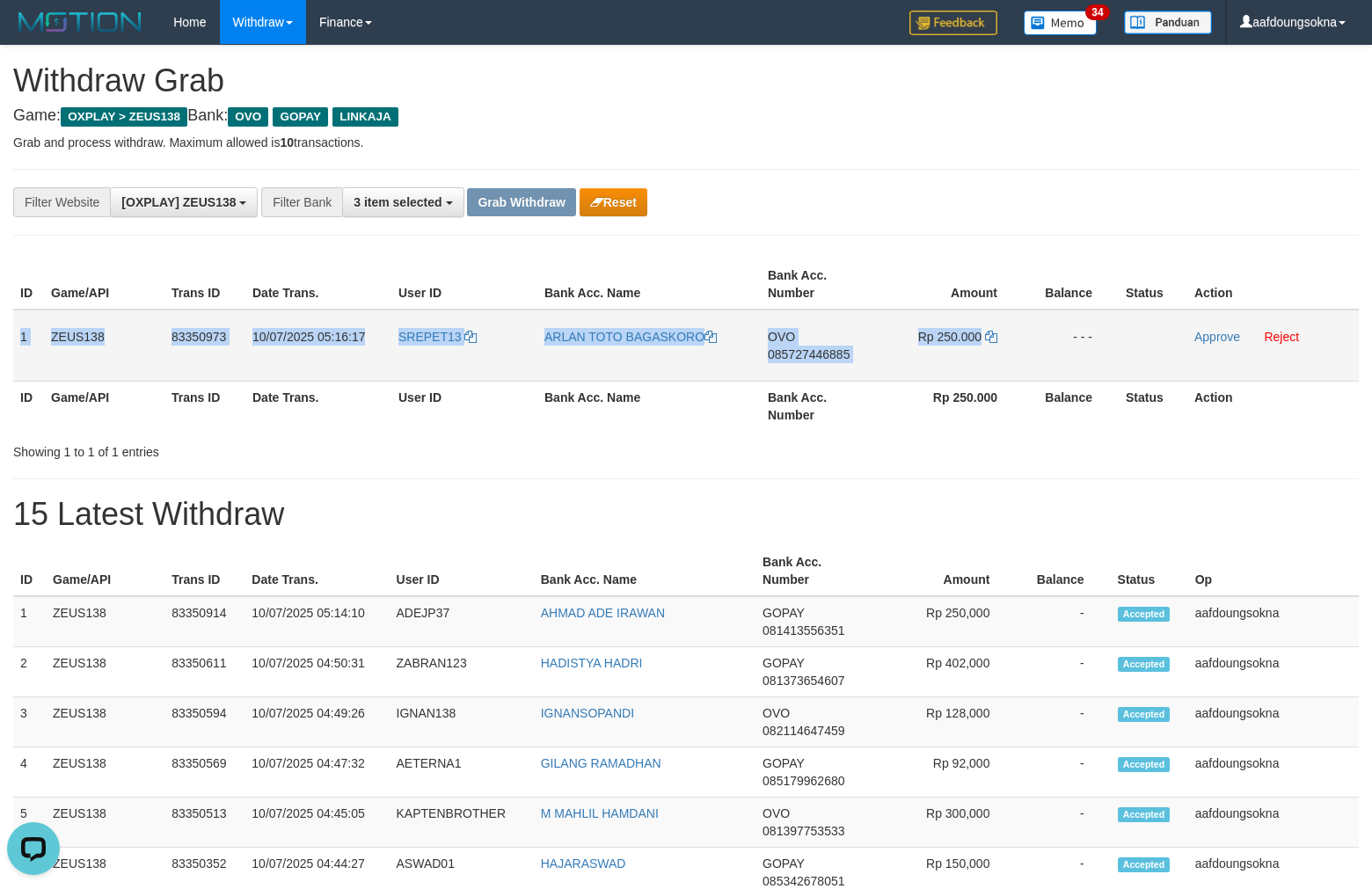 copy on "1
ZEUS138
83350973
10/07/2025 05:16:17
SREPET13
ARLAN TOTO BAGASKORO
OVO
085727446885
Rp 250.000" 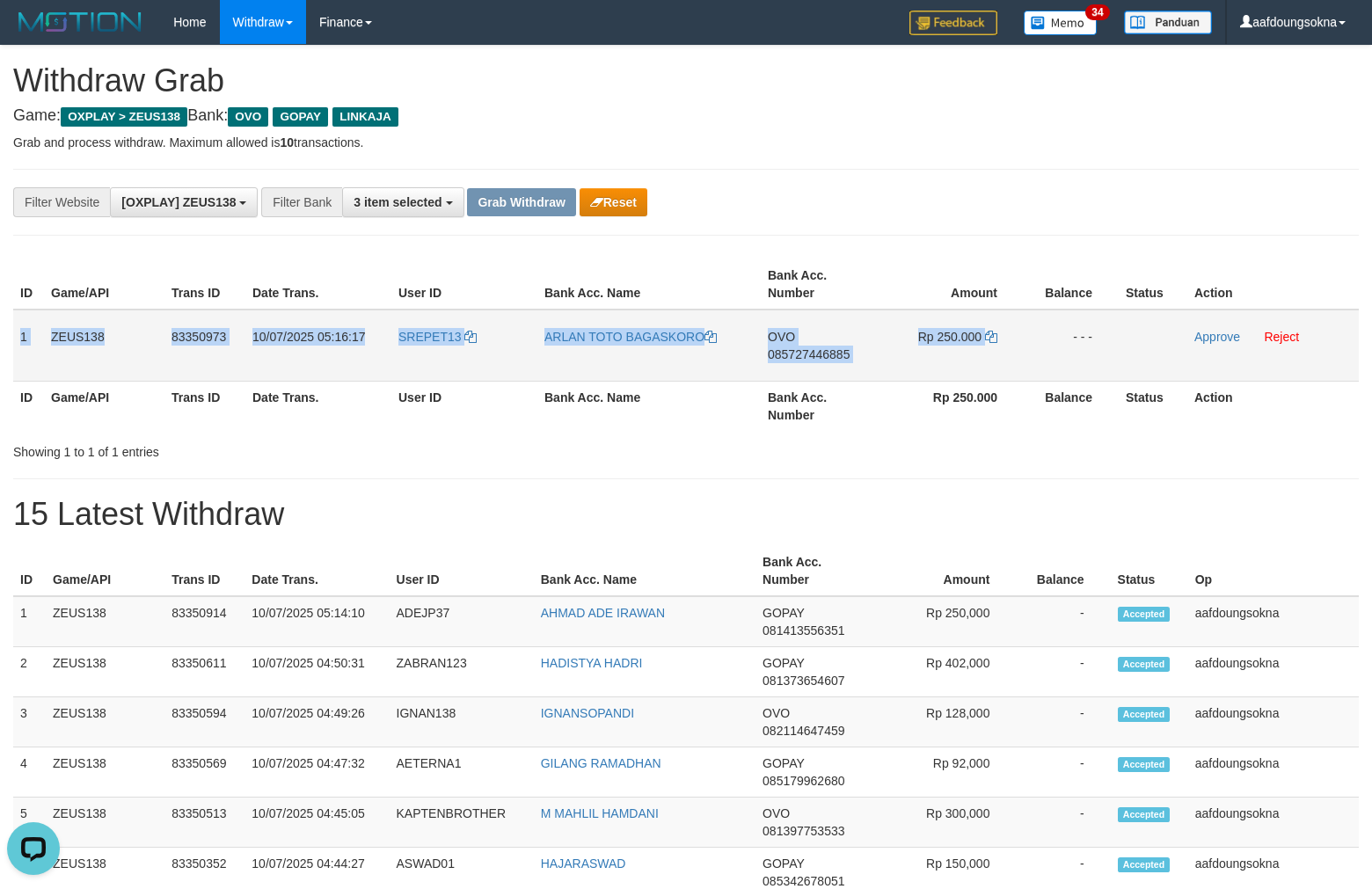 copy on "1
ZEUS138
83350973
10/07/2025 05:16:17
SREPET13
ARLAN TOTO BAGASKORO
OVO
085727446885
Rp 250.000" 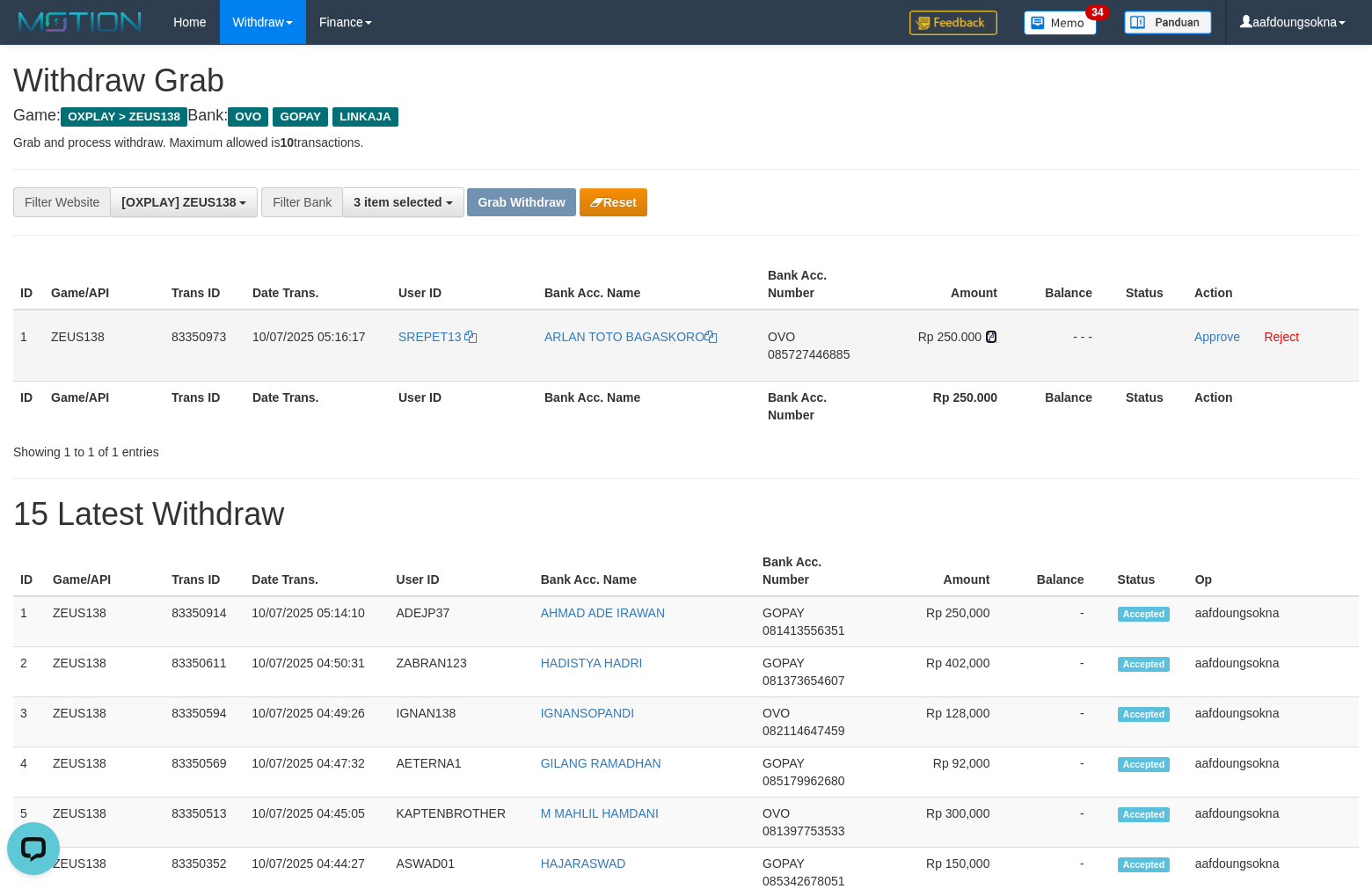 click at bounding box center [711, 337] 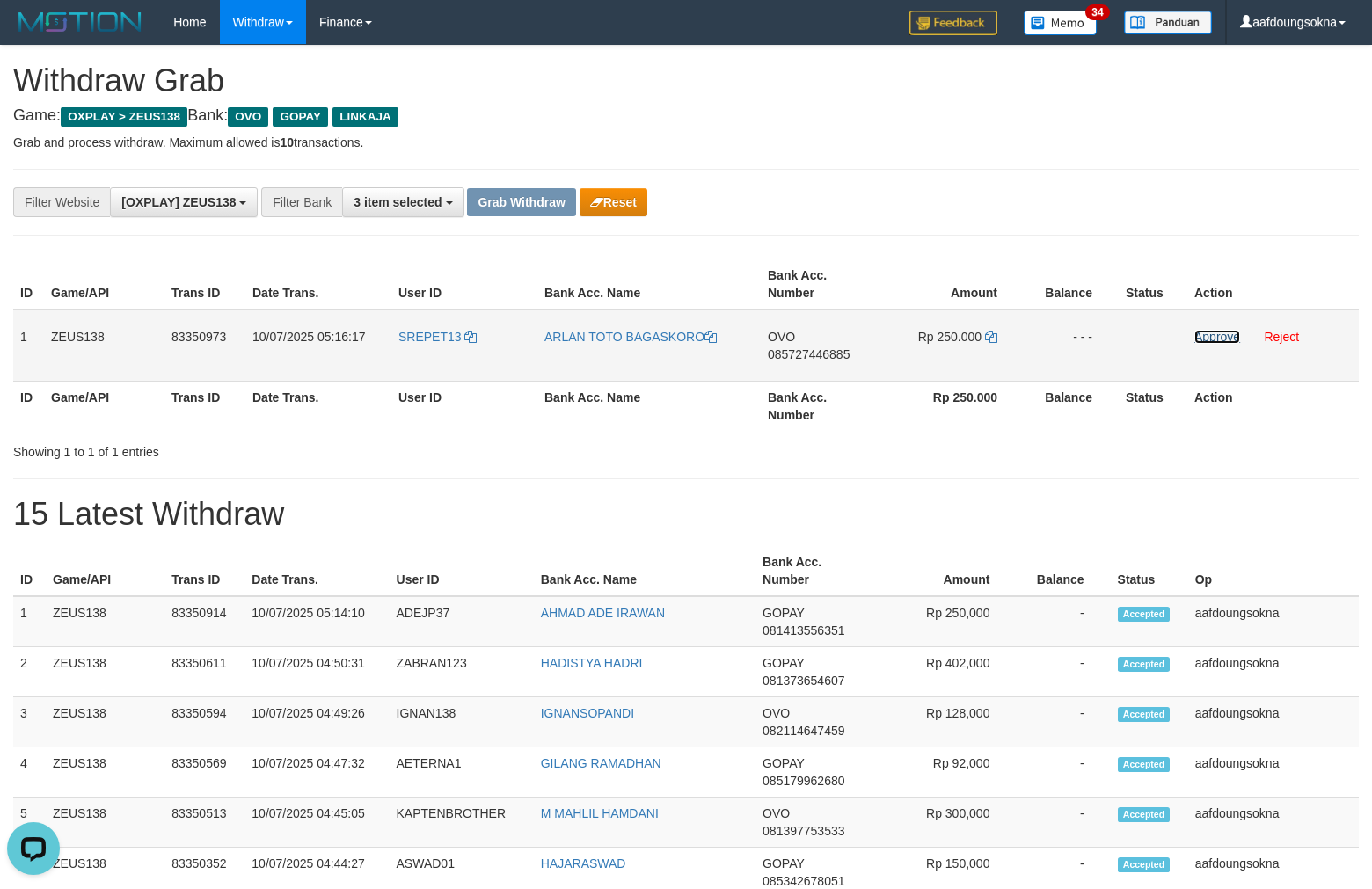 click on "Approve" at bounding box center [1217, 337] 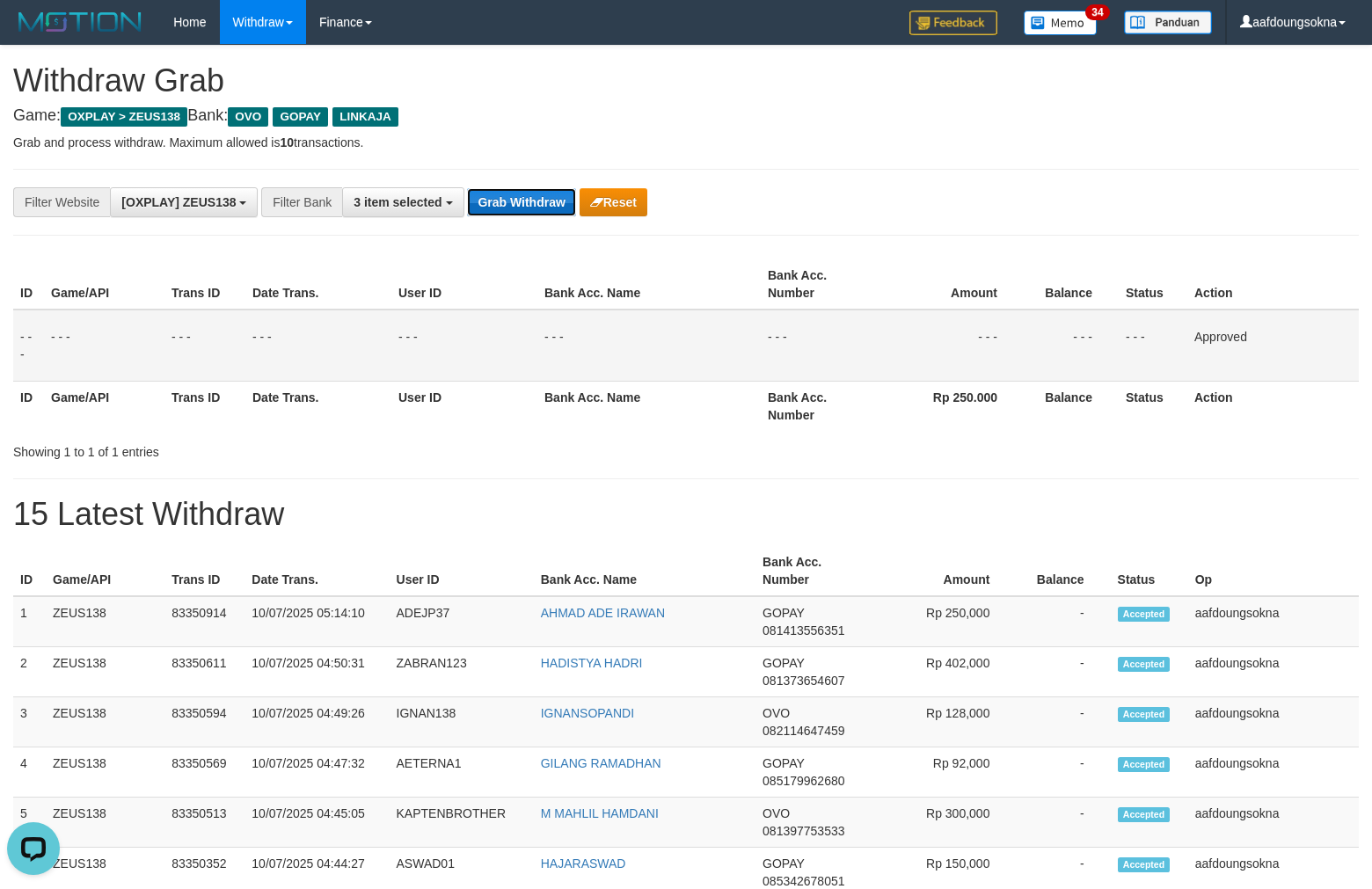click on "Grab Withdraw" at bounding box center (521, 202) 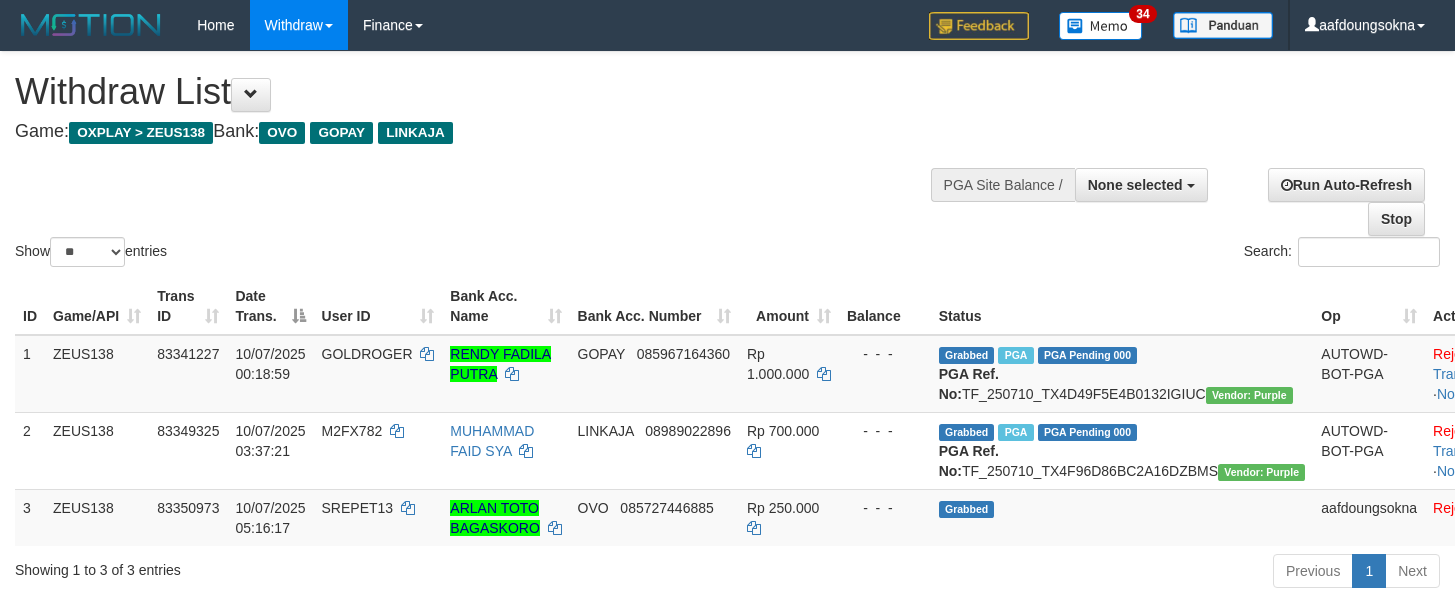 scroll, scrollTop: 62, scrollLeft: 0, axis: vertical 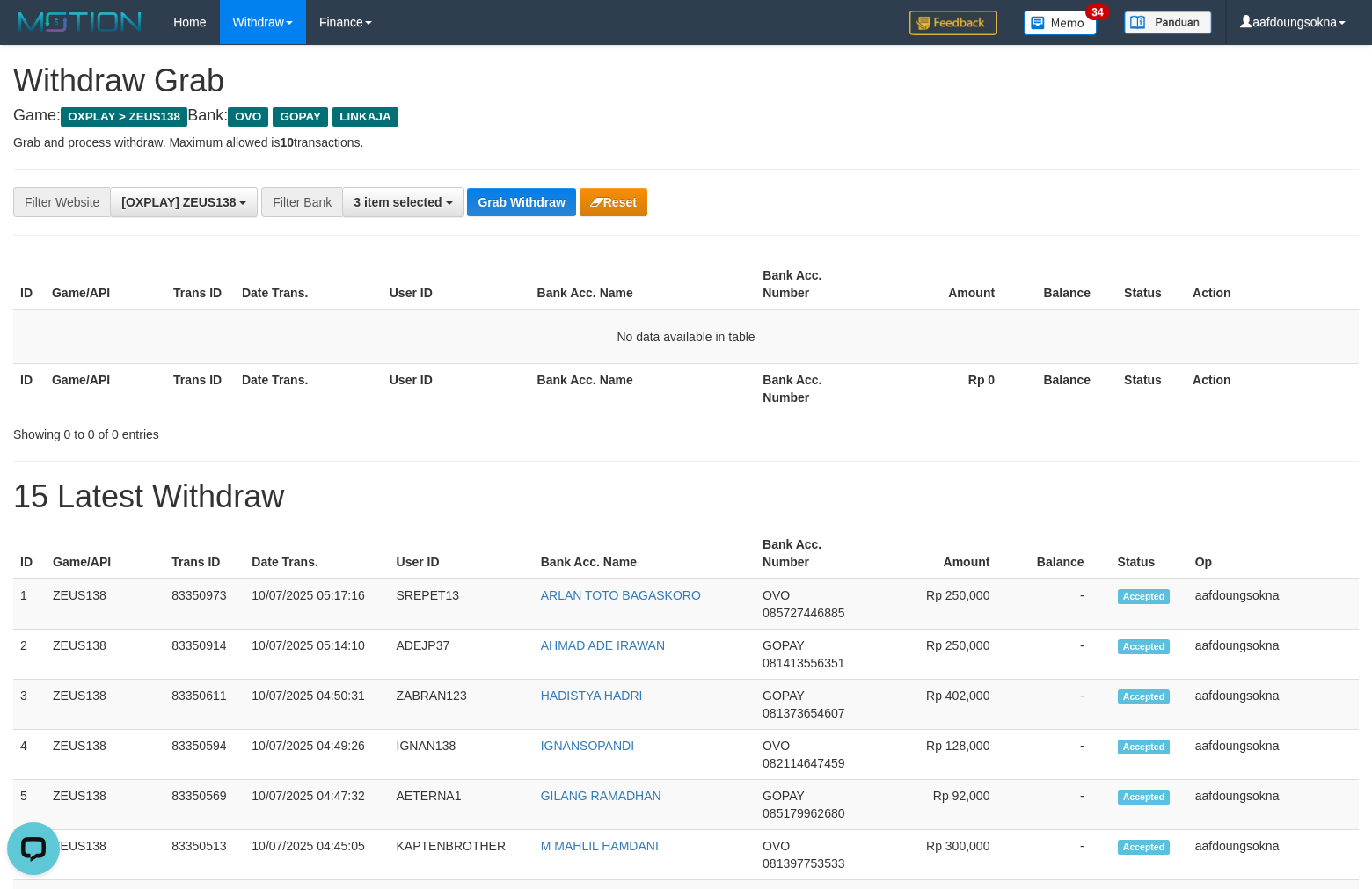 click on "**********" at bounding box center (686, 202) 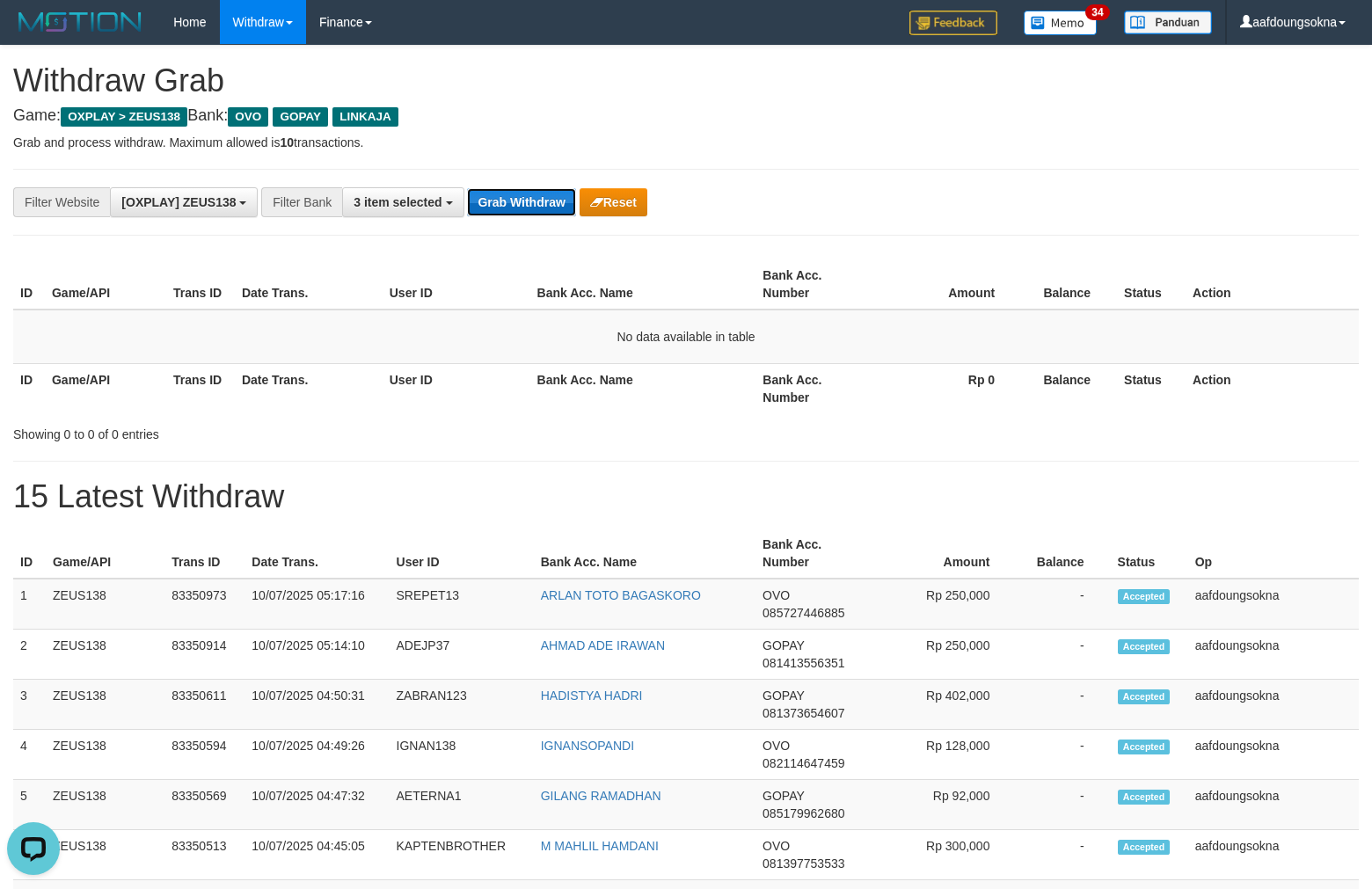 click on "Grab Withdraw" at bounding box center [521, 202] 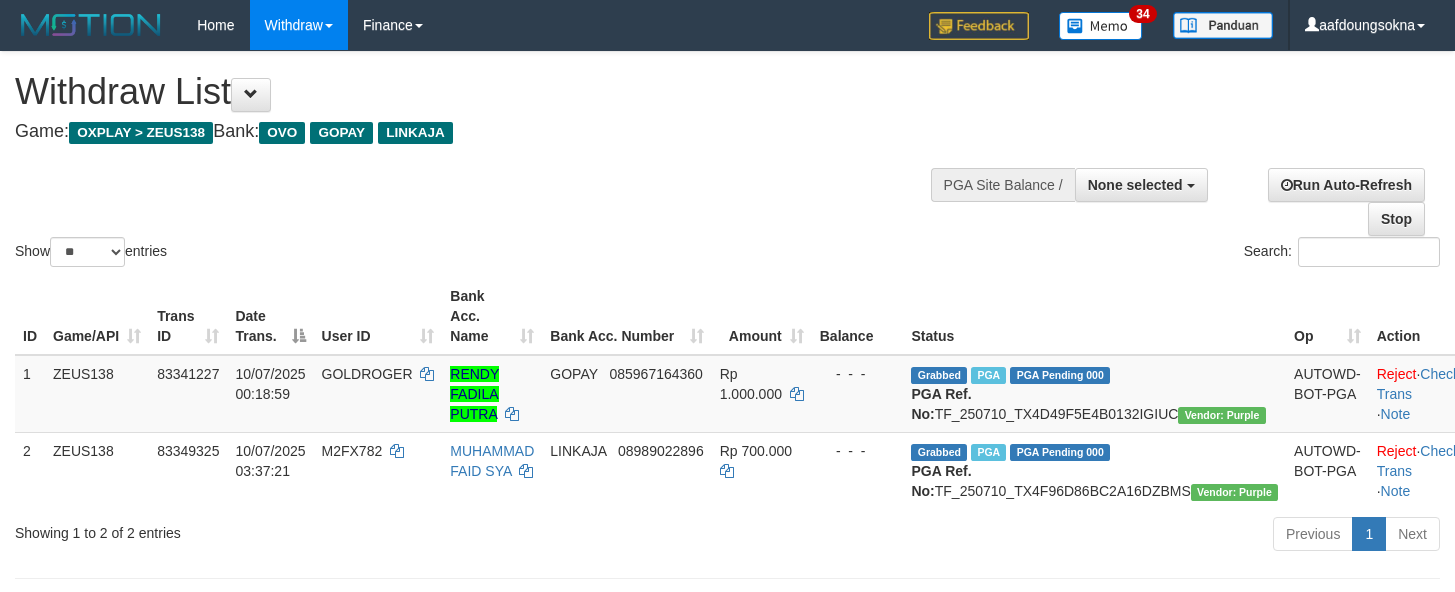 scroll, scrollTop: 62, scrollLeft: 0, axis: vertical 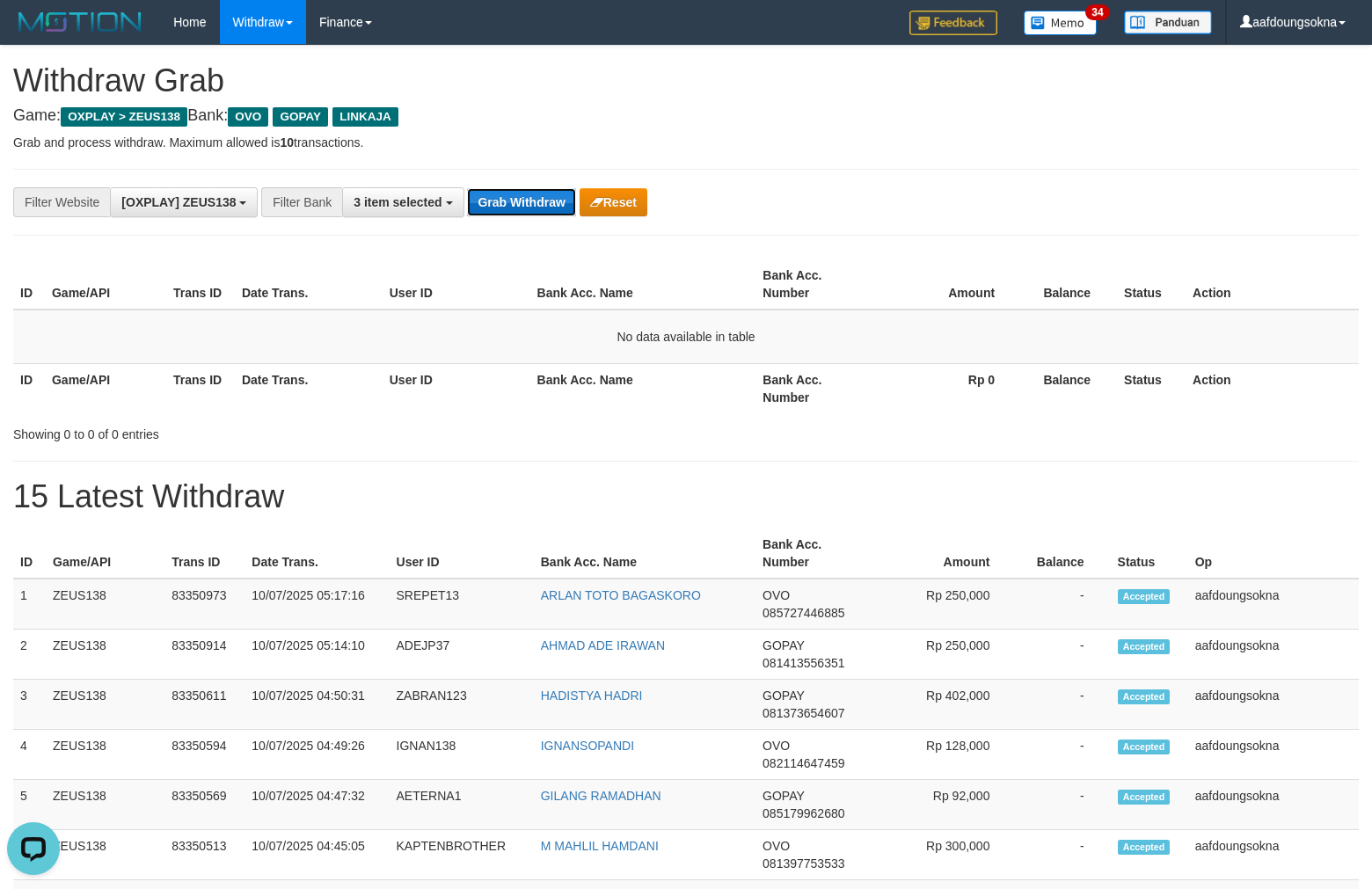 click on "Grab Withdraw" at bounding box center [521, 202] 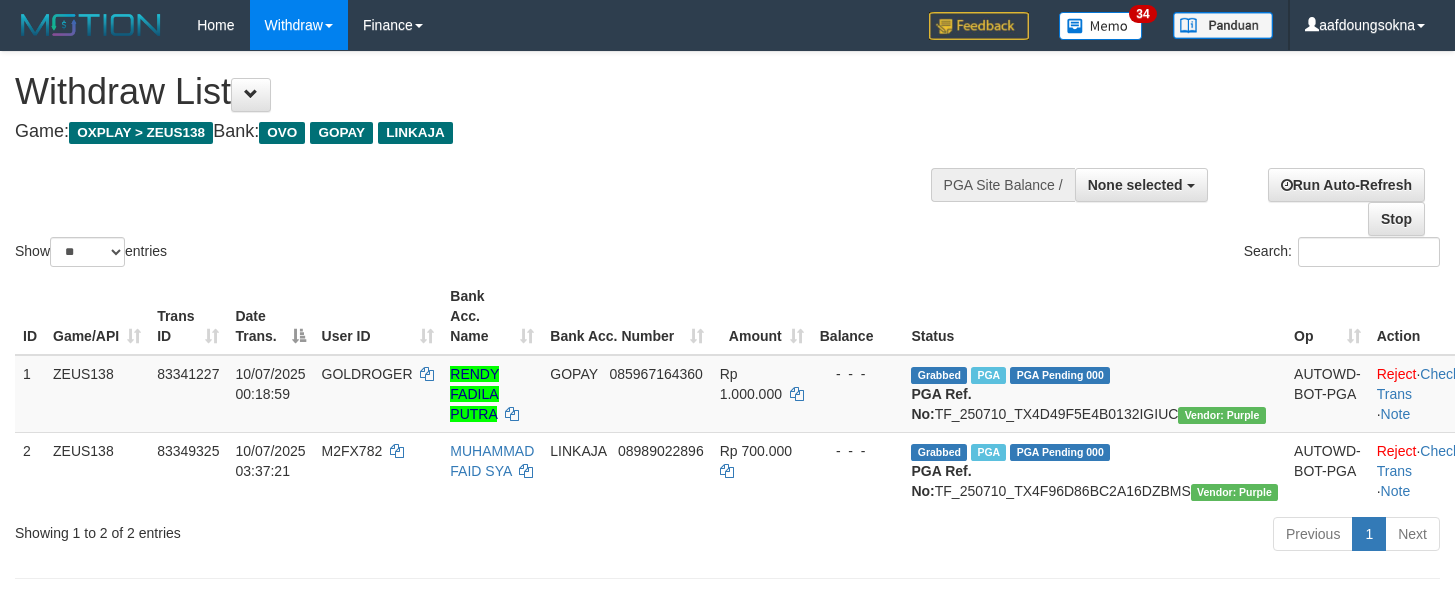 scroll, scrollTop: 62, scrollLeft: 0, axis: vertical 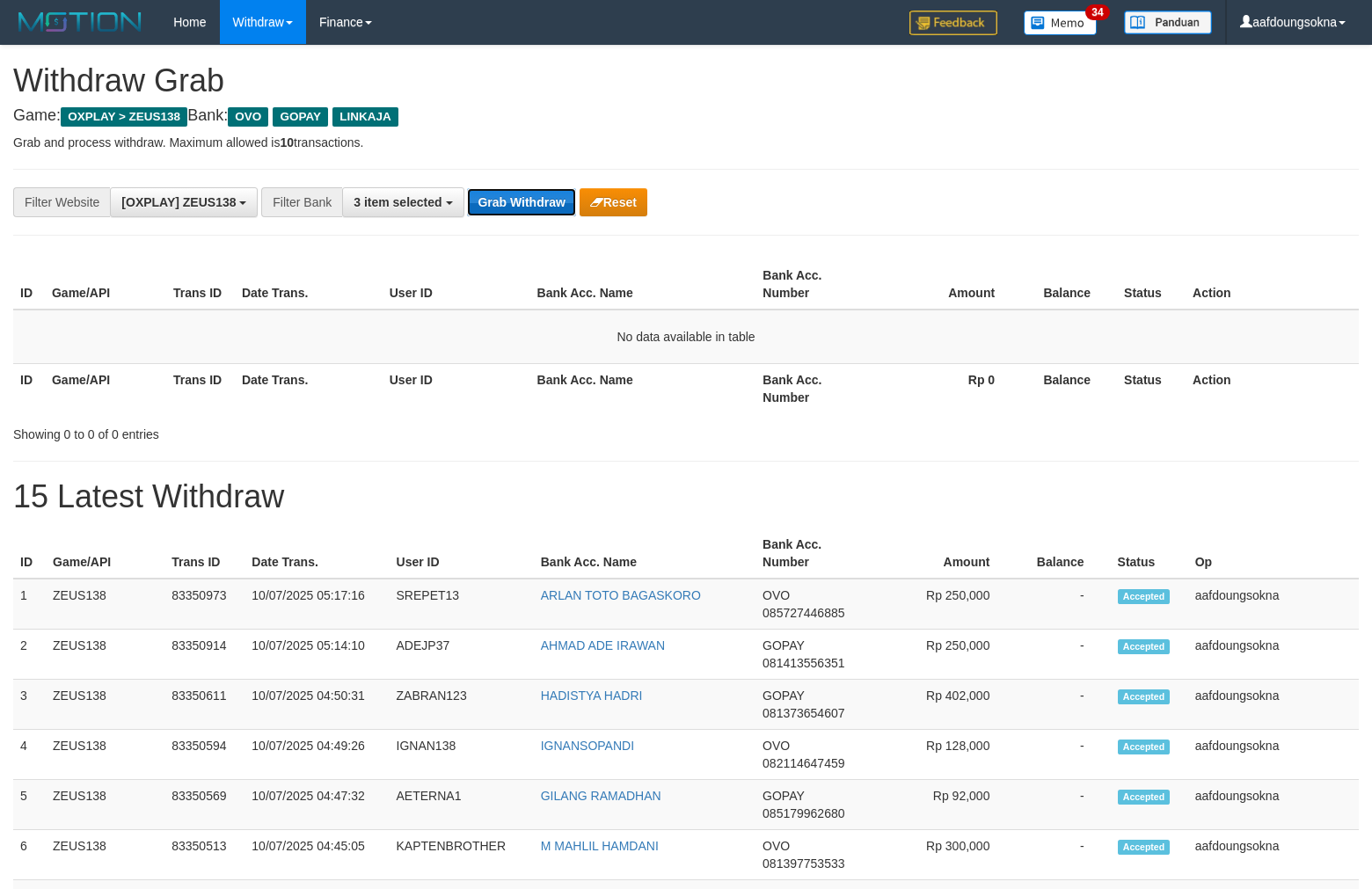 click on "Grab Withdraw" at bounding box center [521, 202] 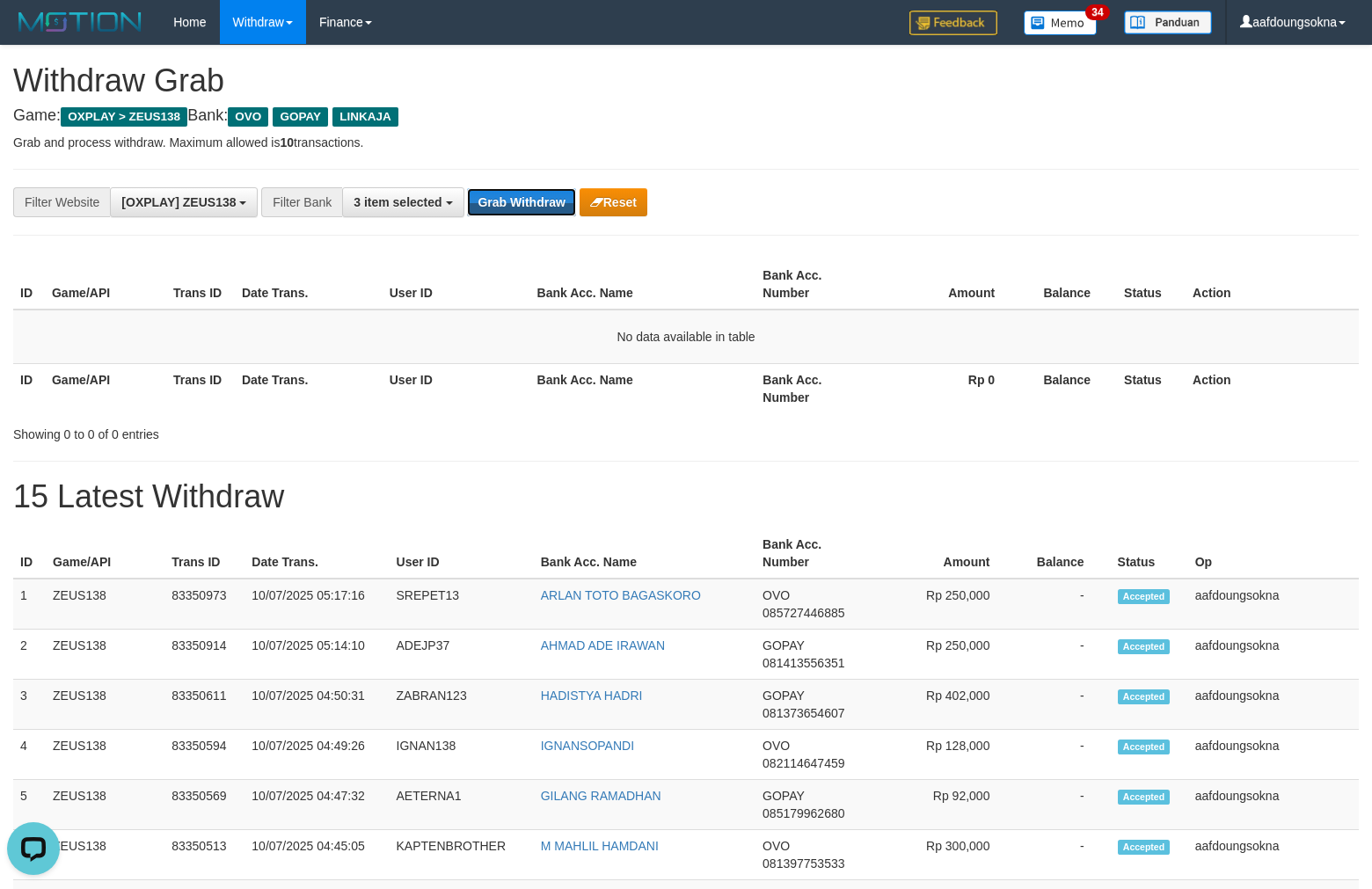 scroll, scrollTop: 0, scrollLeft: 0, axis: both 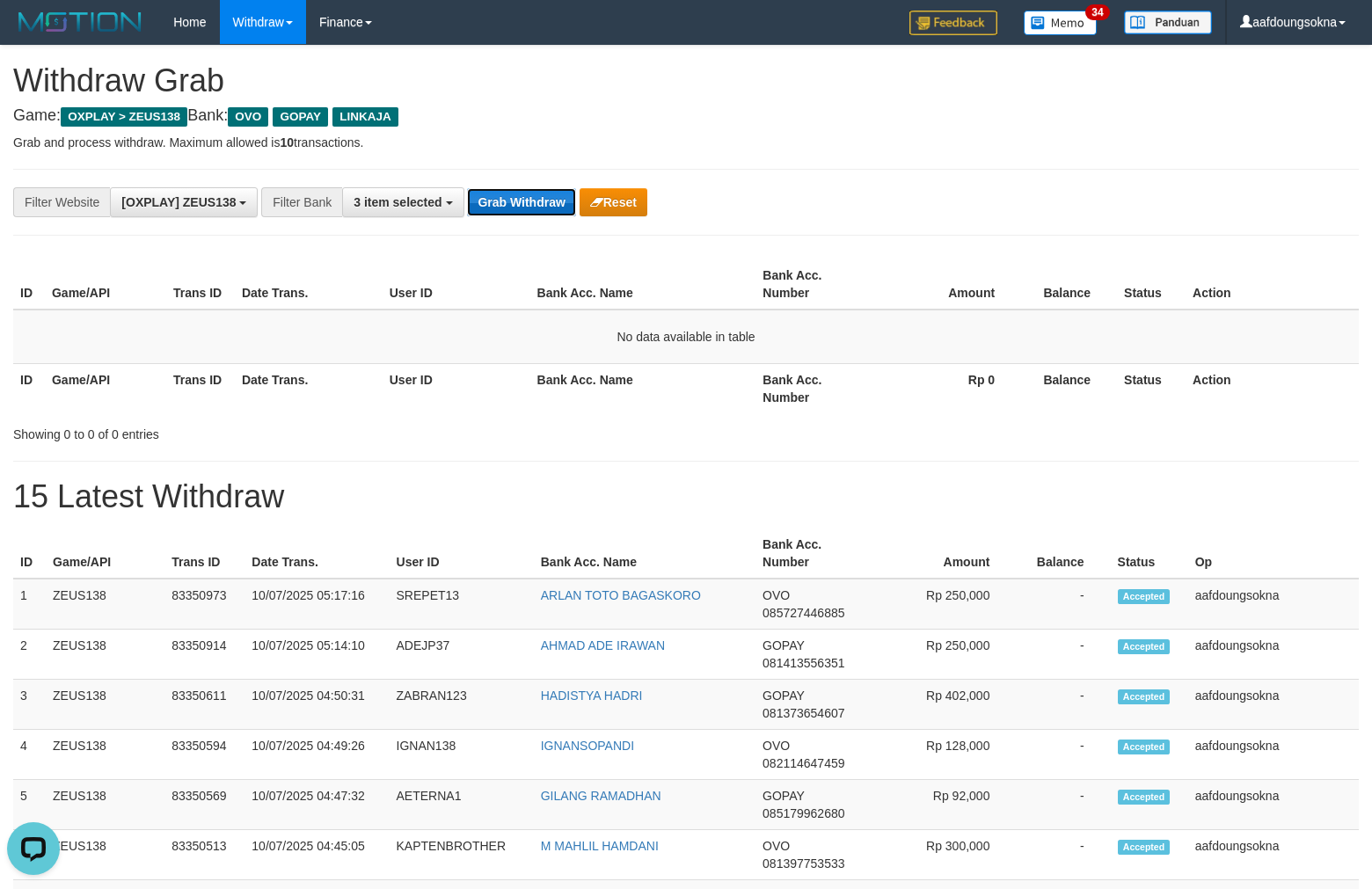 click on "Grab Withdraw" at bounding box center (521, 202) 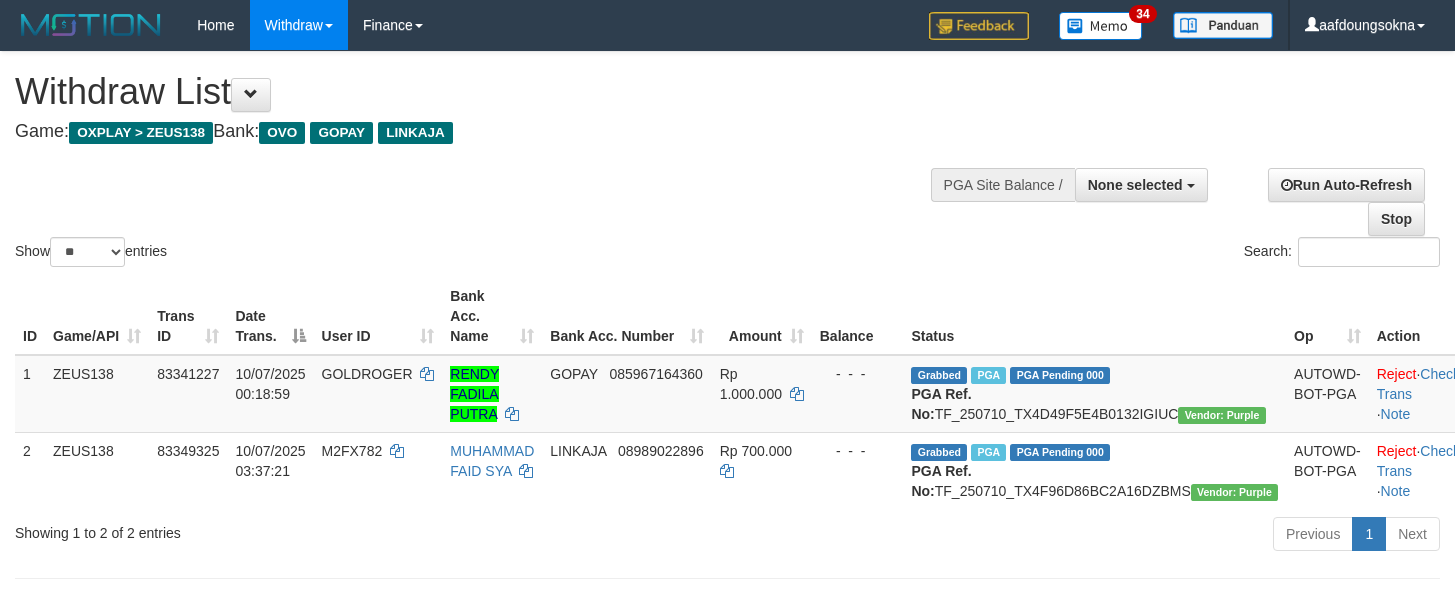 scroll, scrollTop: 62, scrollLeft: 0, axis: vertical 